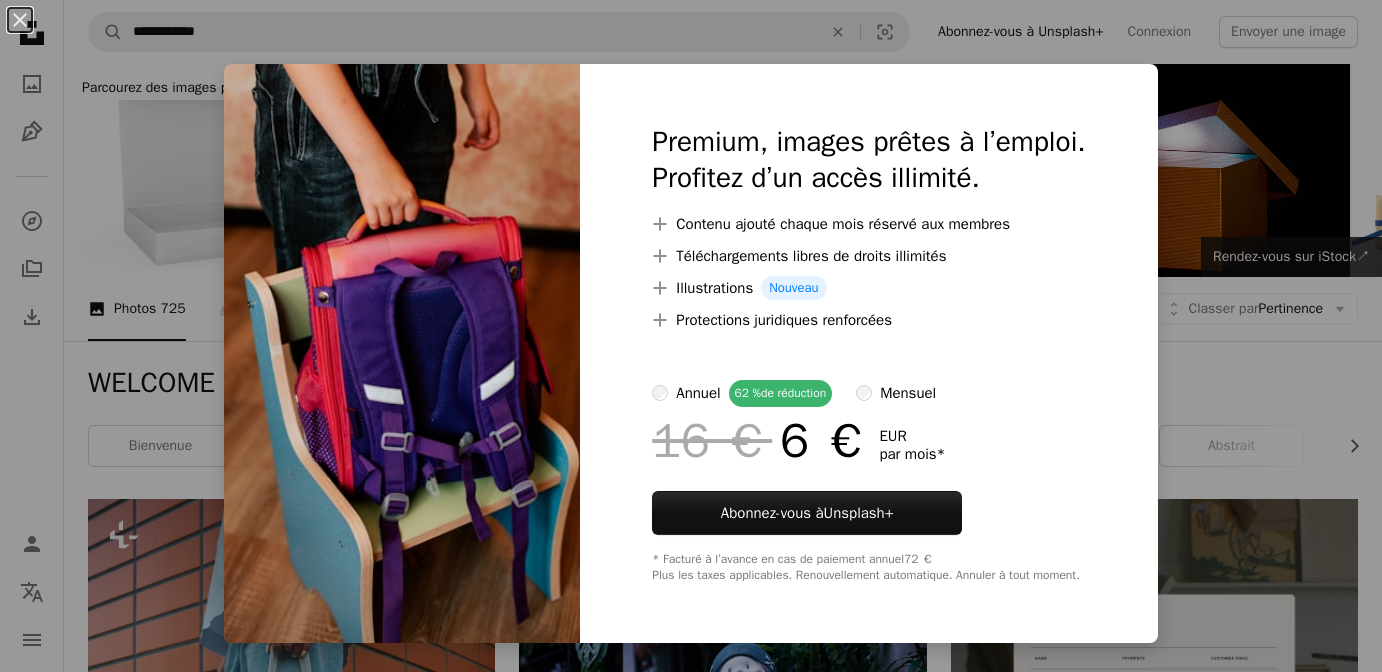 scroll, scrollTop: 10286, scrollLeft: 0, axis: vertical 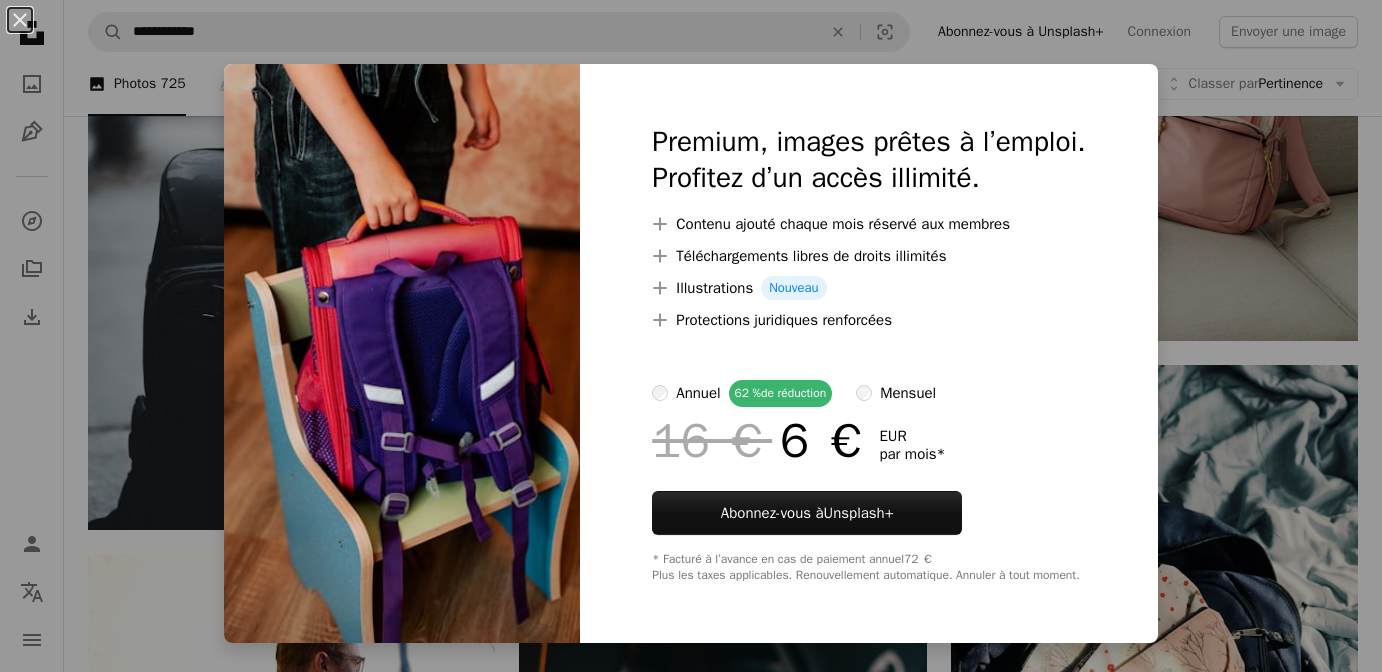 click at bounding box center [402, 353] 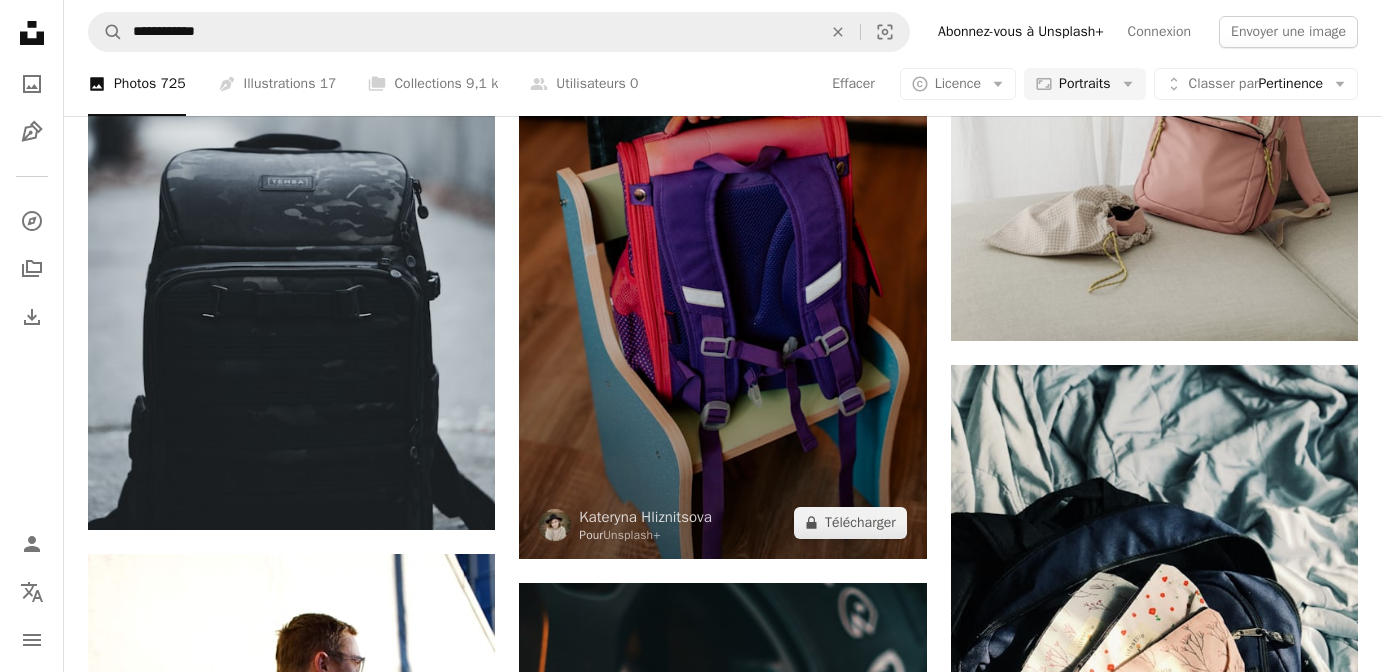 click at bounding box center (722, 254) 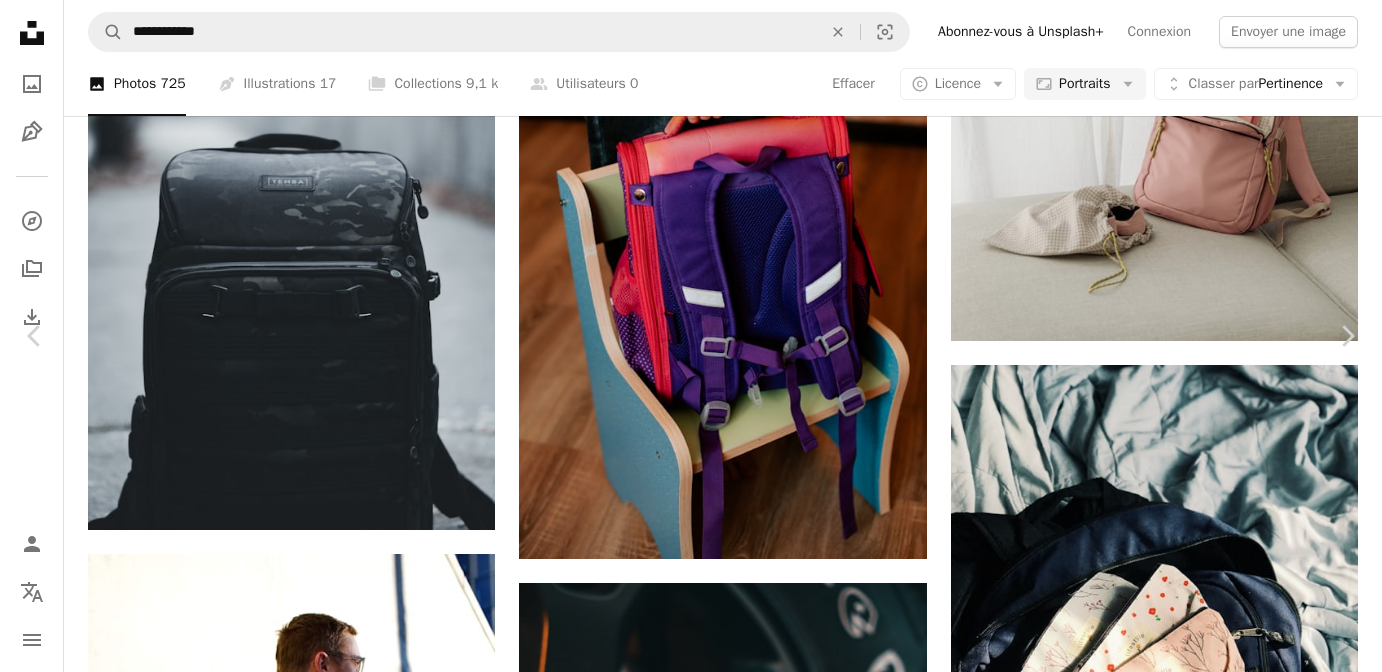 click on "A lock   Télécharger" at bounding box center (1215, 8293) 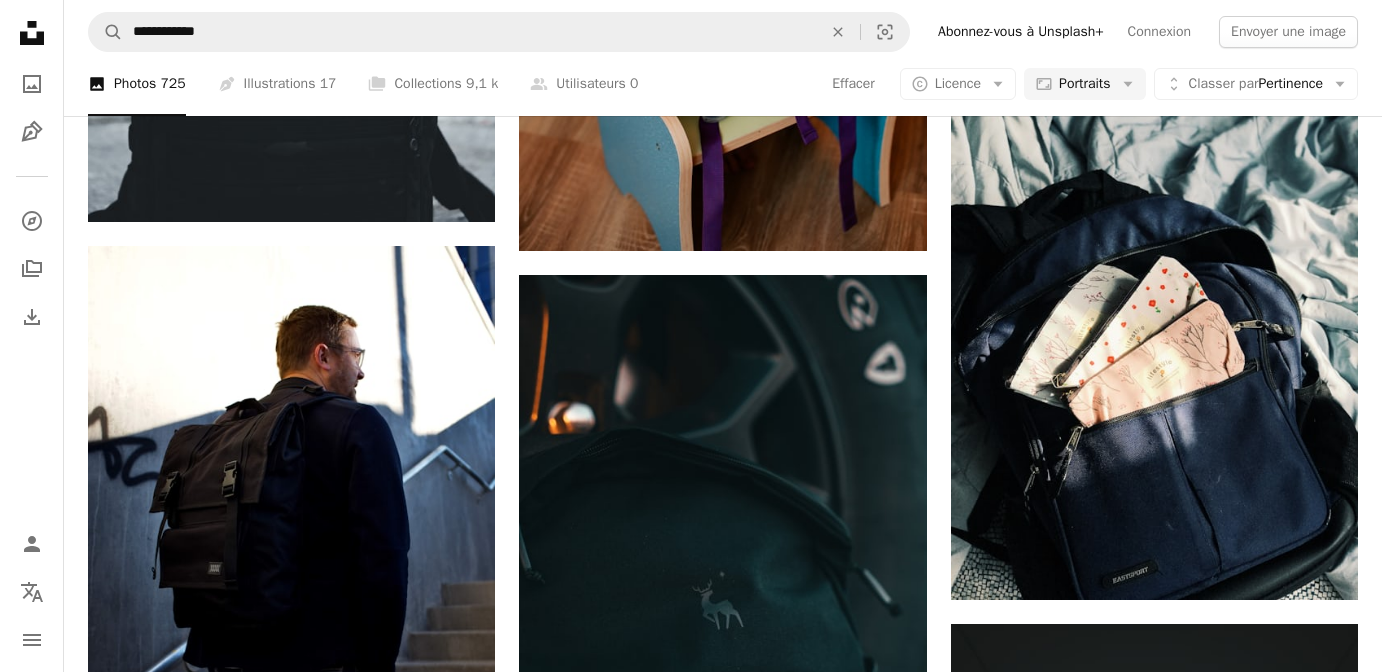 scroll, scrollTop: 10275, scrollLeft: 0, axis: vertical 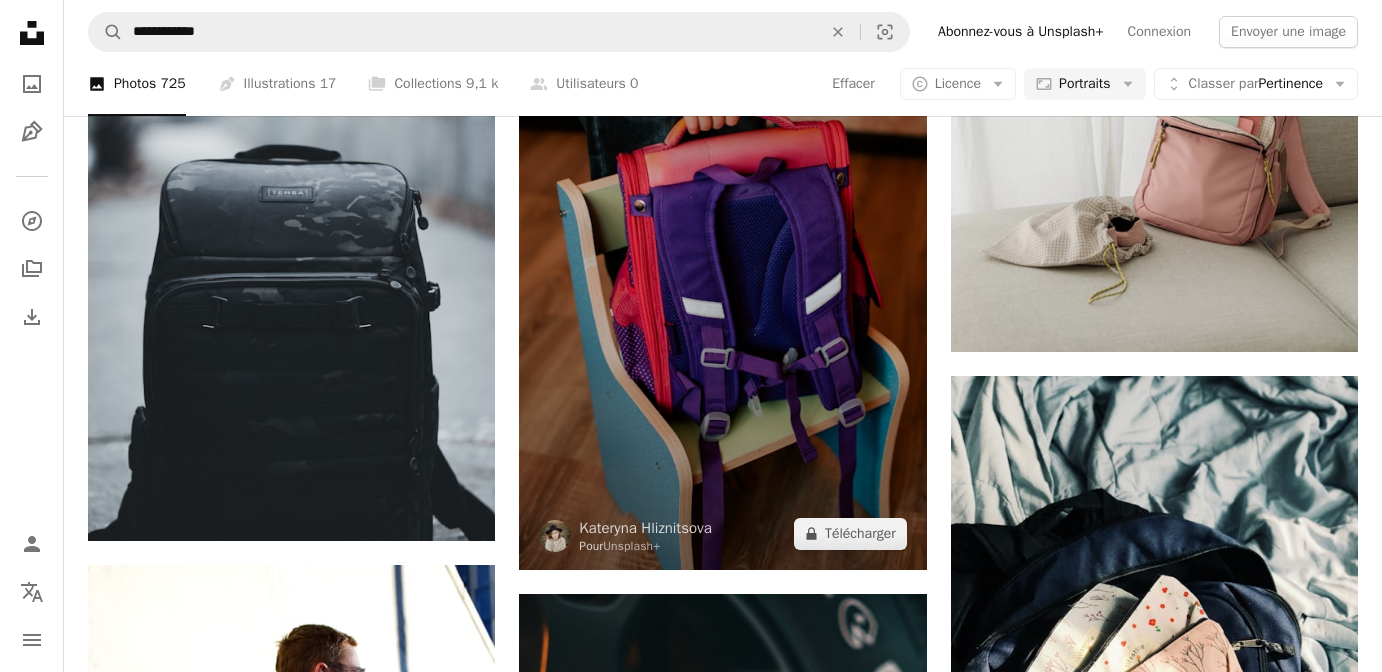click at bounding box center [722, 265] 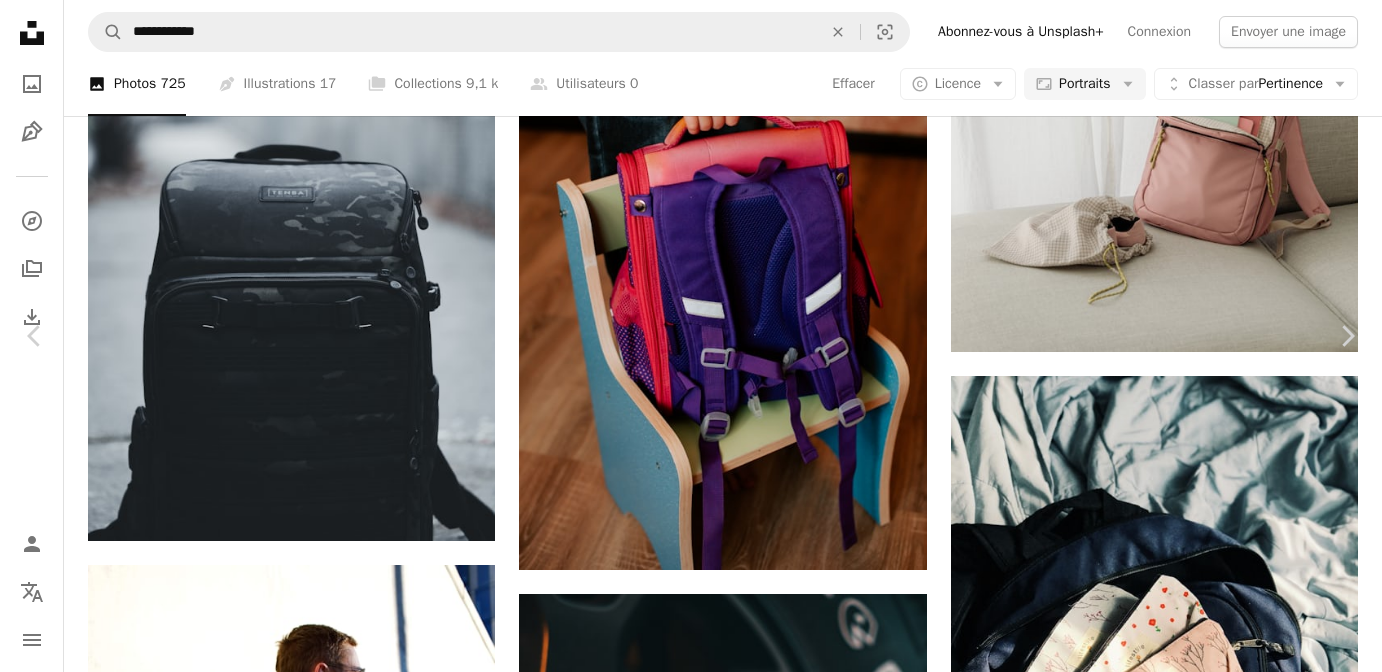 scroll, scrollTop: 17, scrollLeft: 0, axis: vertical 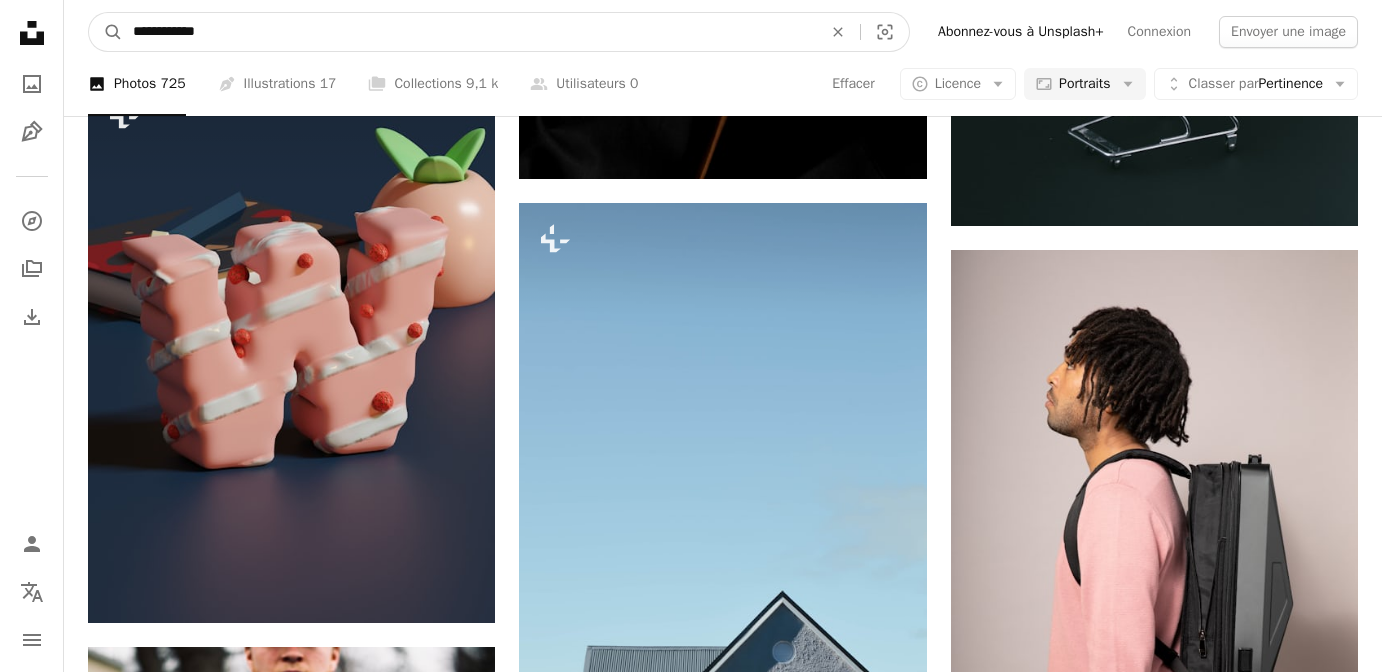 click on "**********" at bounding box center (469, 32) 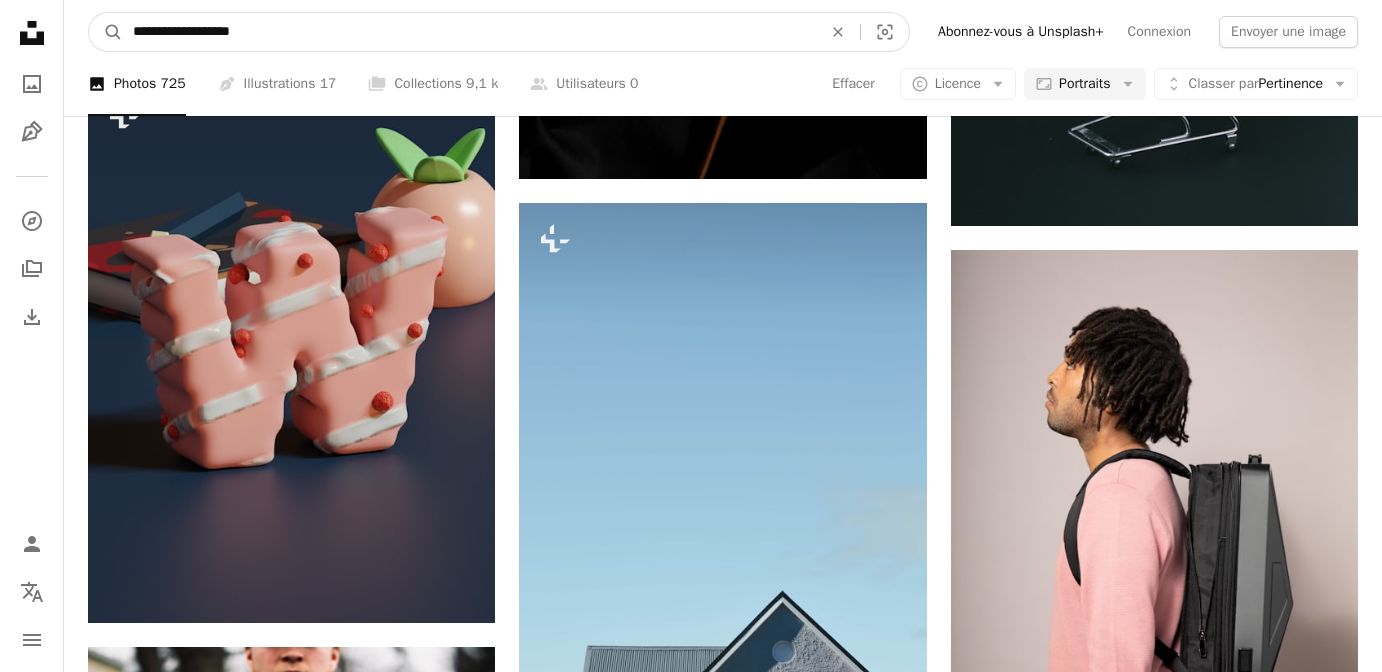 type on "**********" 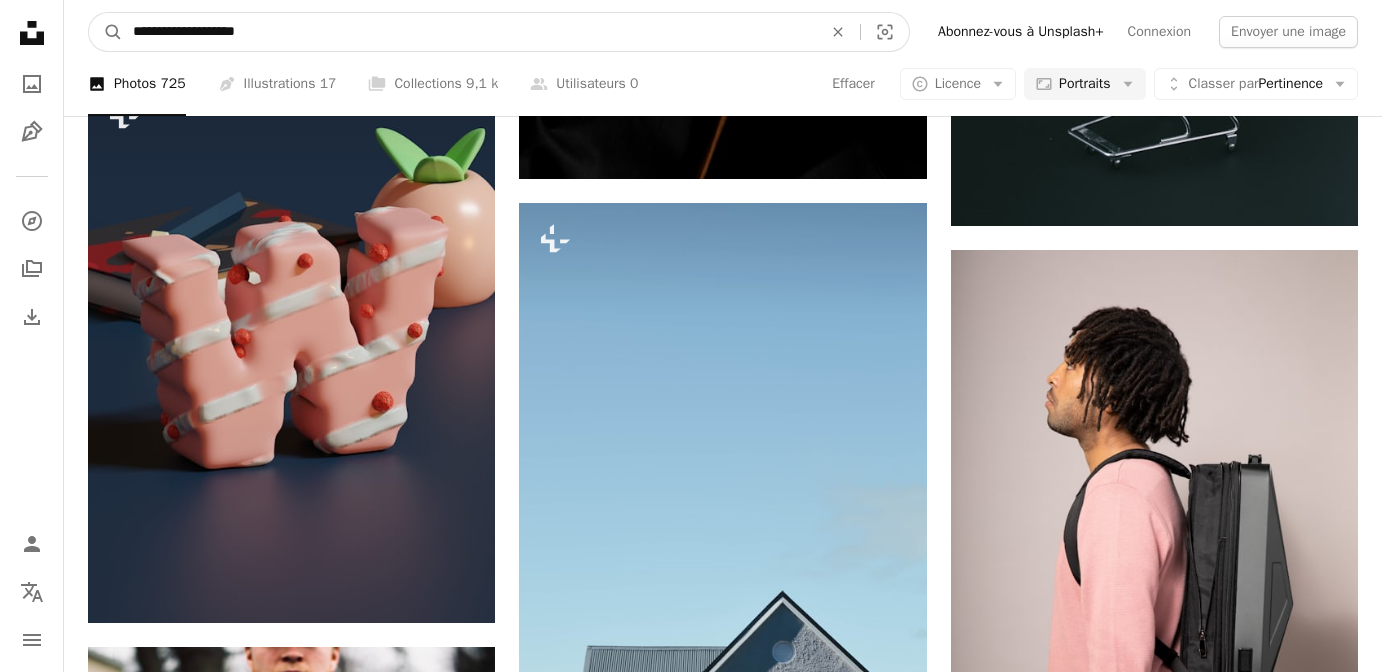 click on "A magnifying glass" at bounding box center [106, 32] 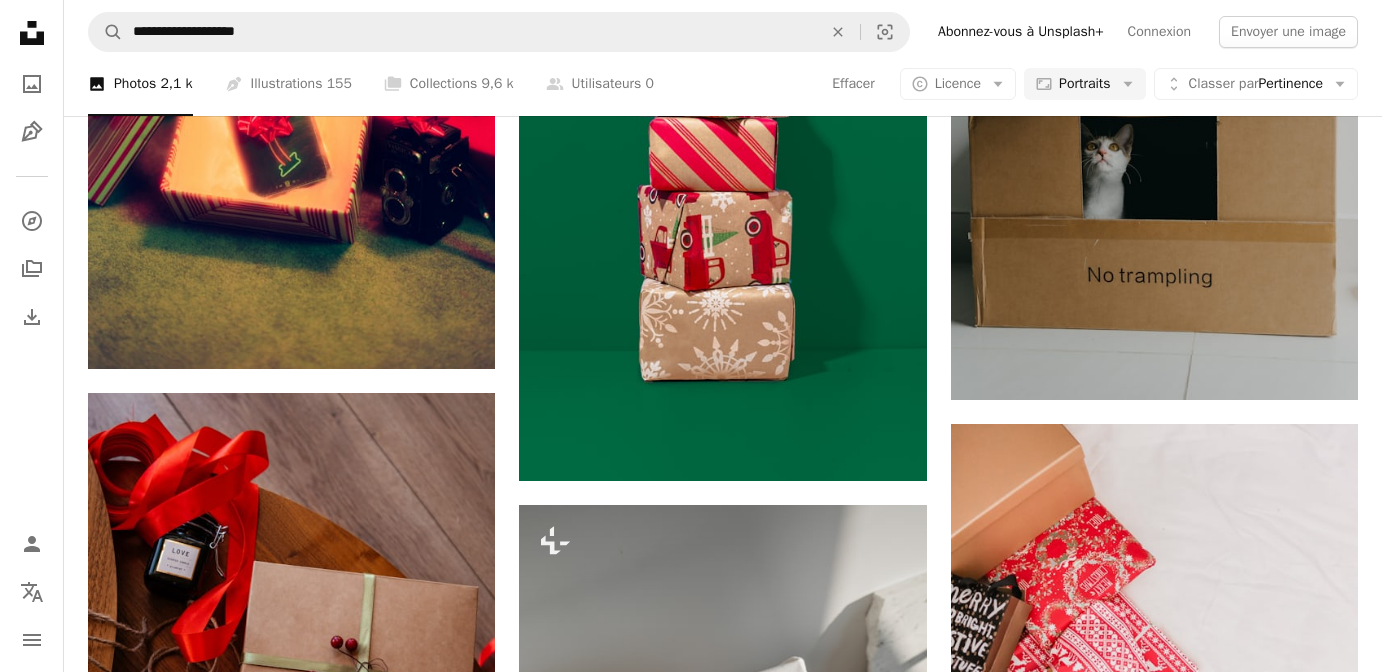 scroll, scrollTop: 527, scrollLeft: 0, axis: vertical 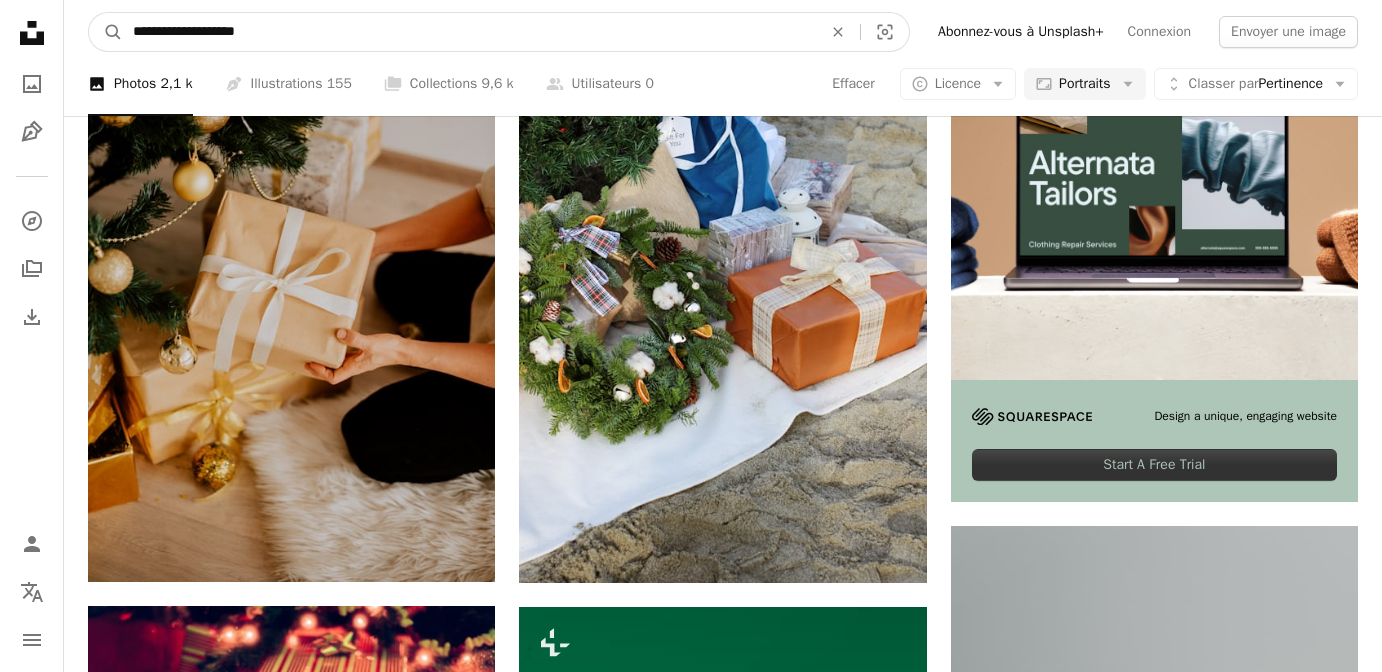 click on "**********" at bounding box center (469, 32) 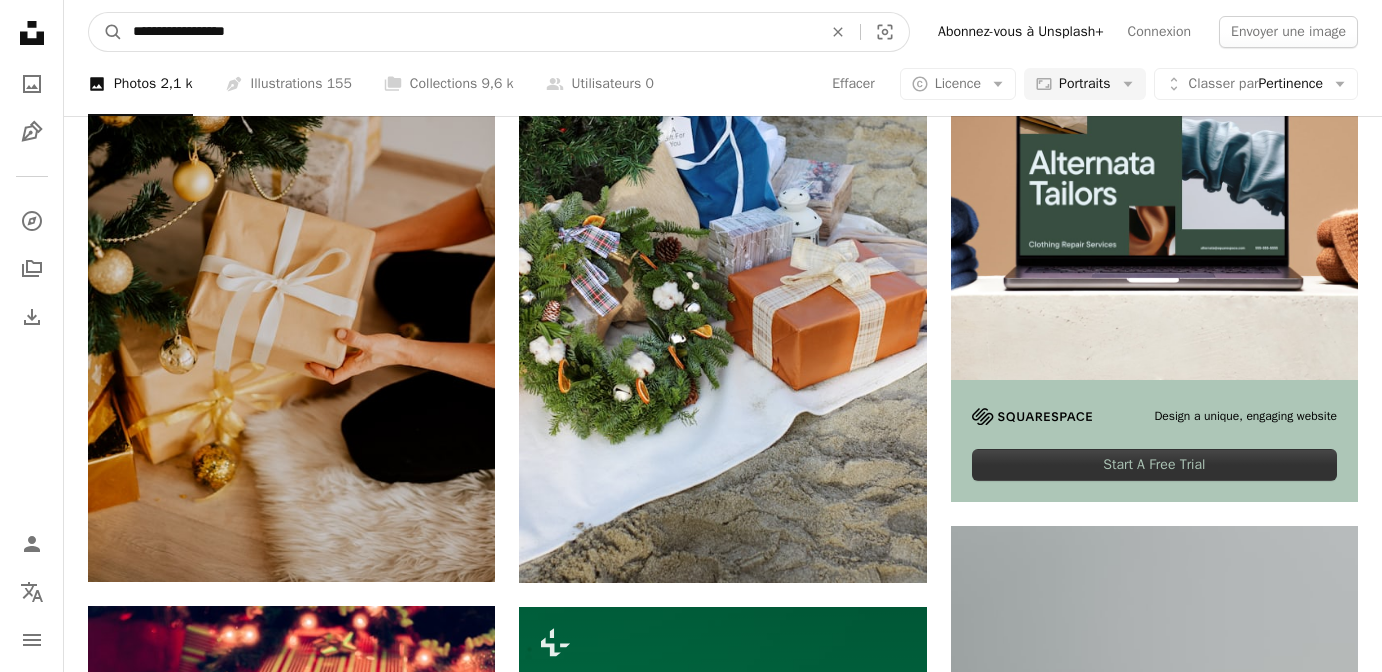 type on "**********" 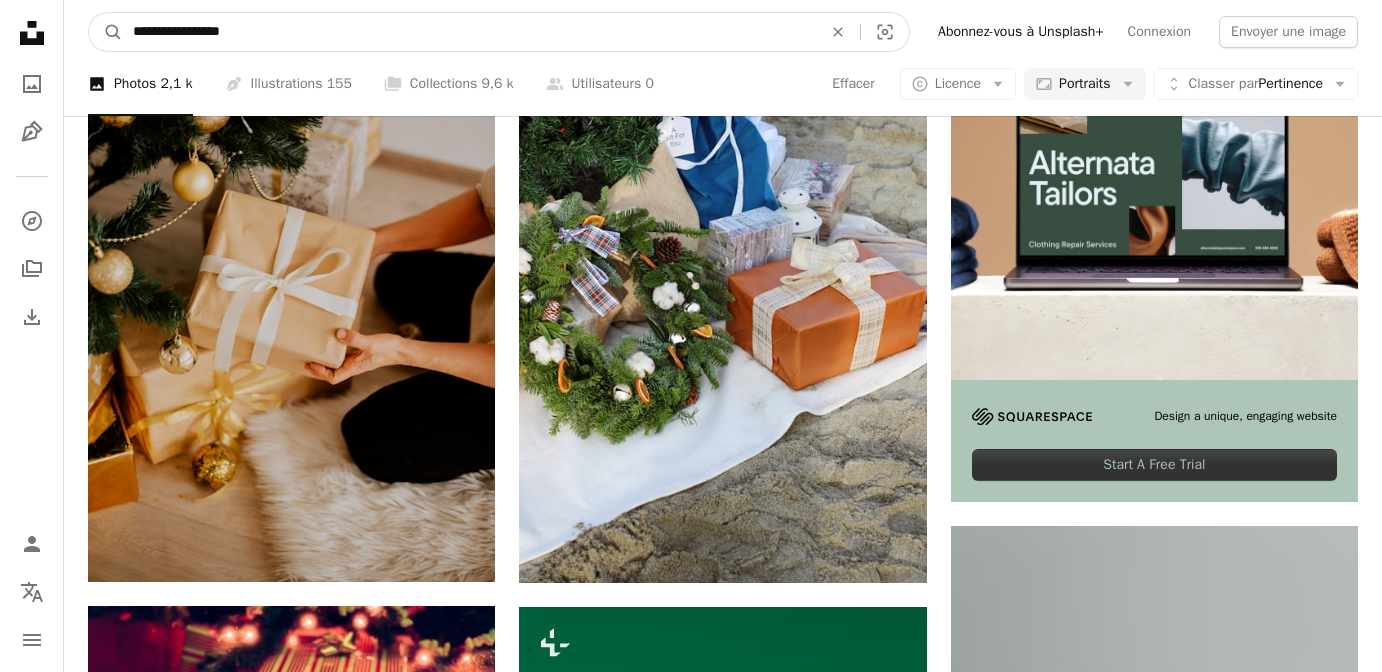 click on "A magnifying glass" at bounding box center (106, 32) 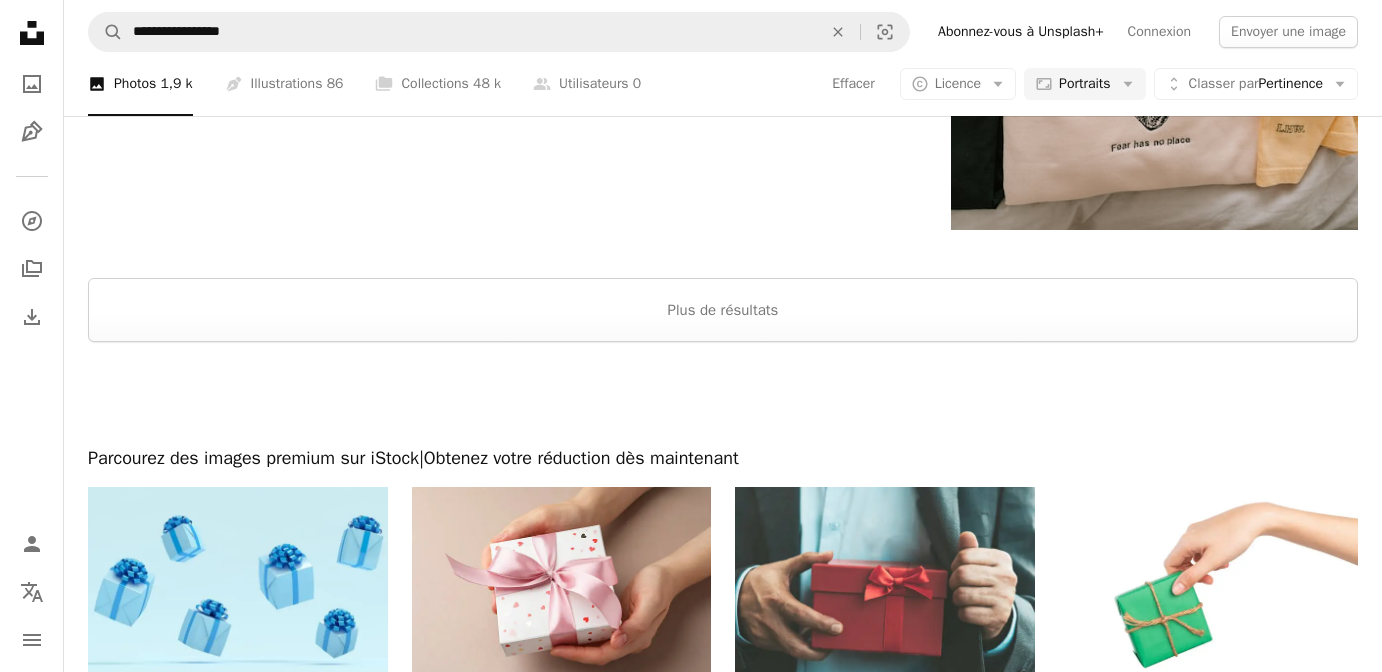 scroll, scrollTop: 5054, scrollLeft: 0, axis: vertical 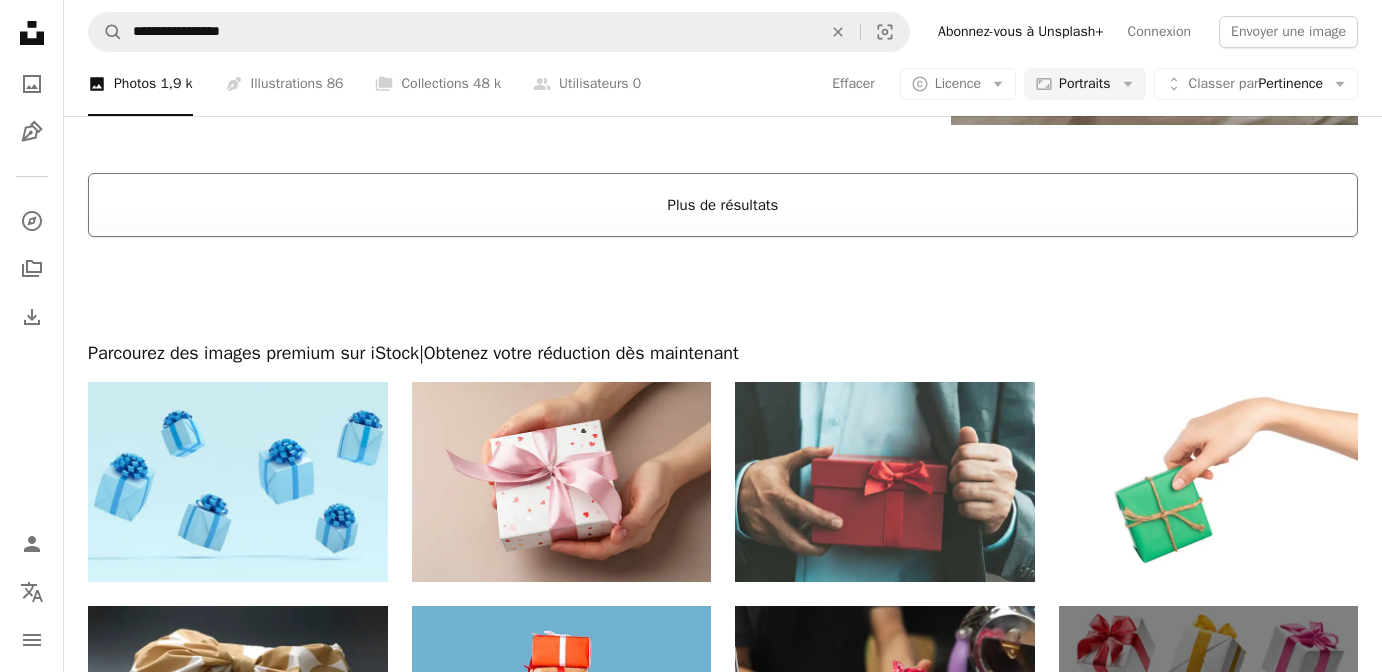 click on "Plus de résultats" at bounding box center [723, 205] 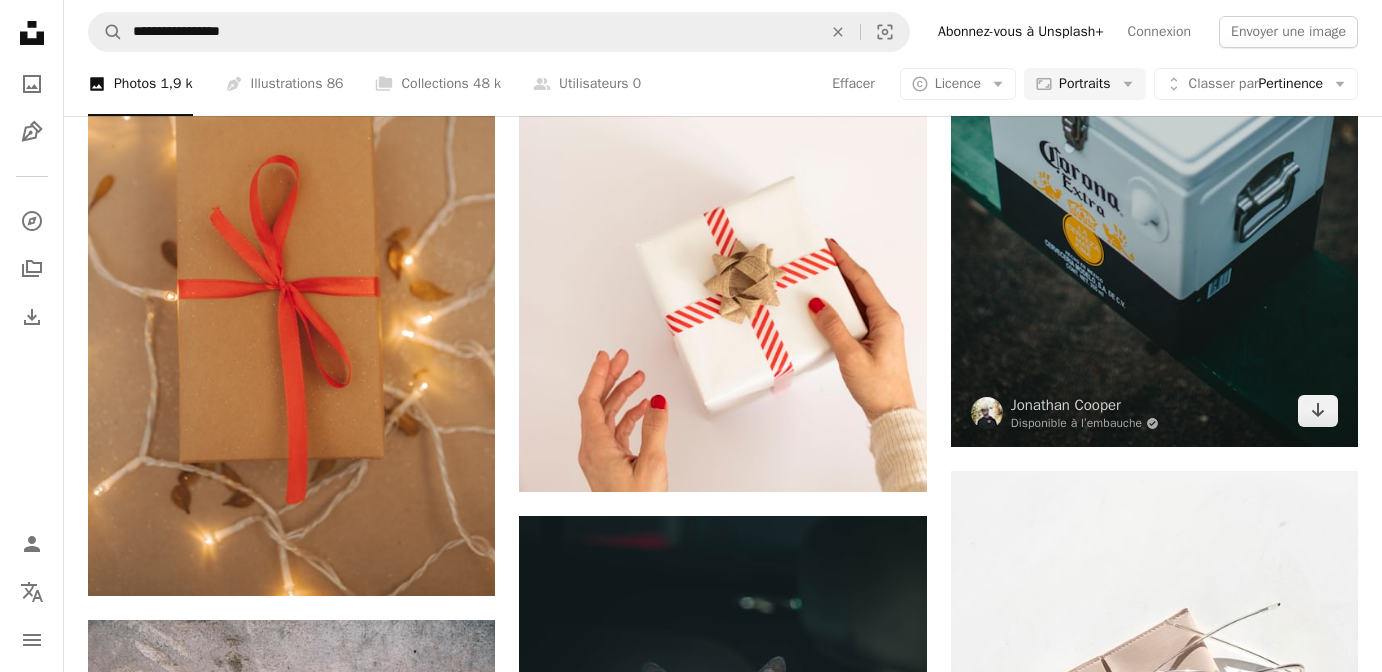 scroll, scrollTop: 7228, scrollLeft: 0, axis: vertical 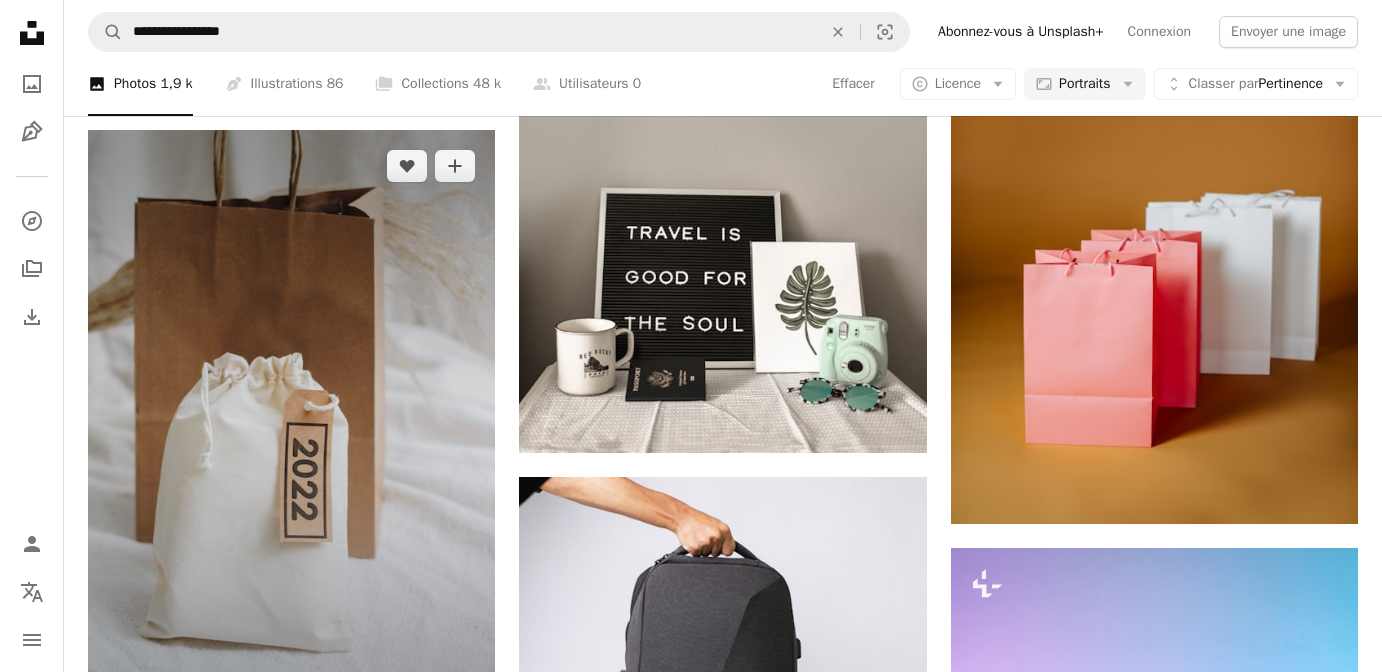 click at bounding box center [291, 435] 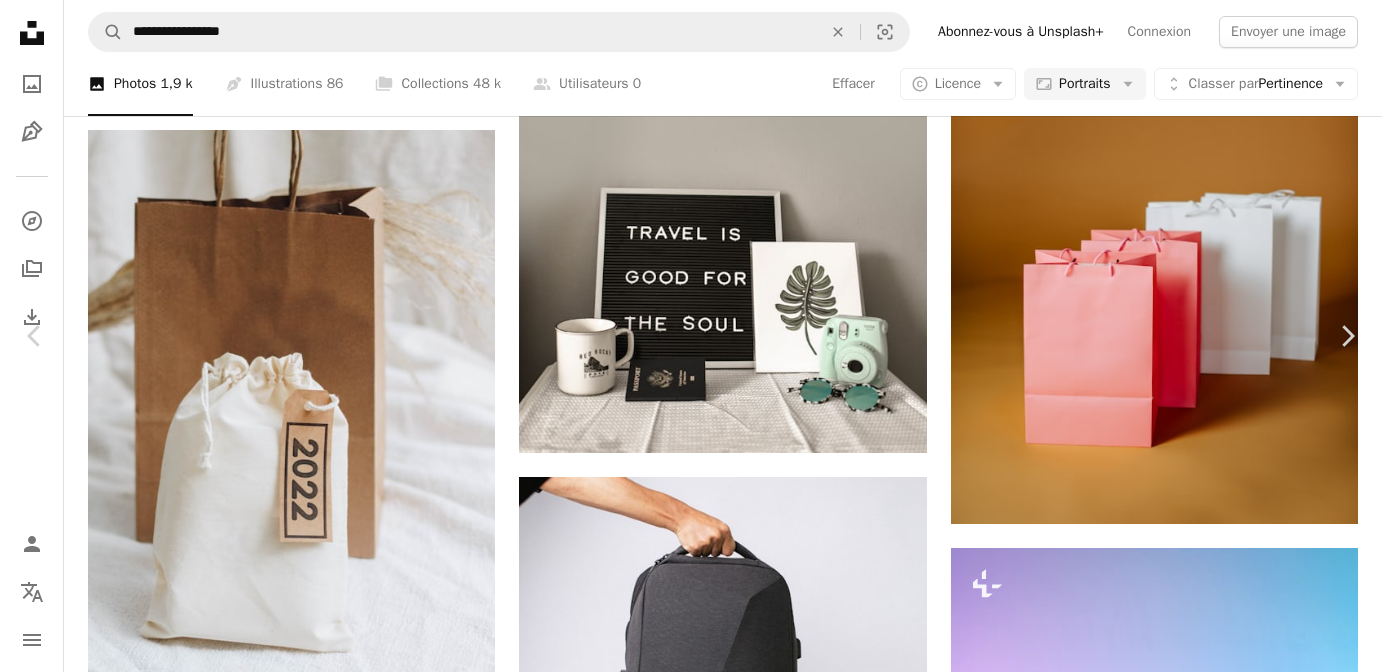 scroll, scrollTop: 21, scrollLeft: 0, axis: vertical 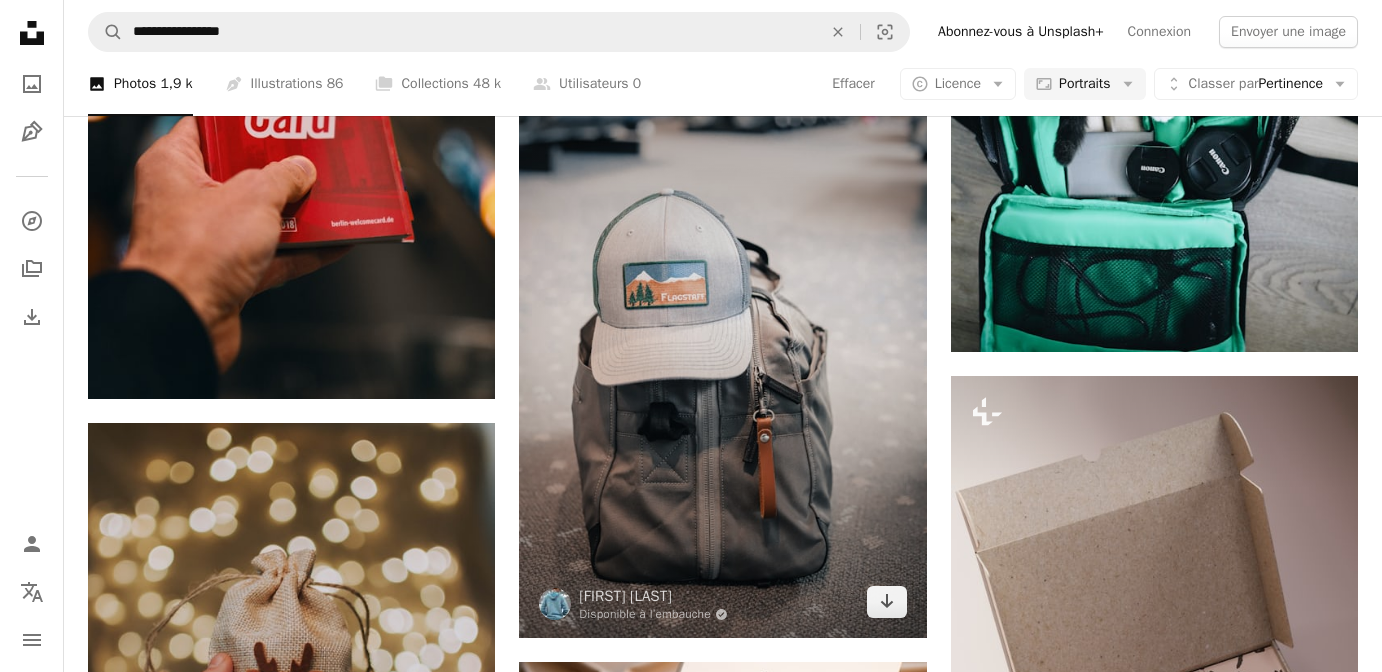 click at bounding box center [722, 332] 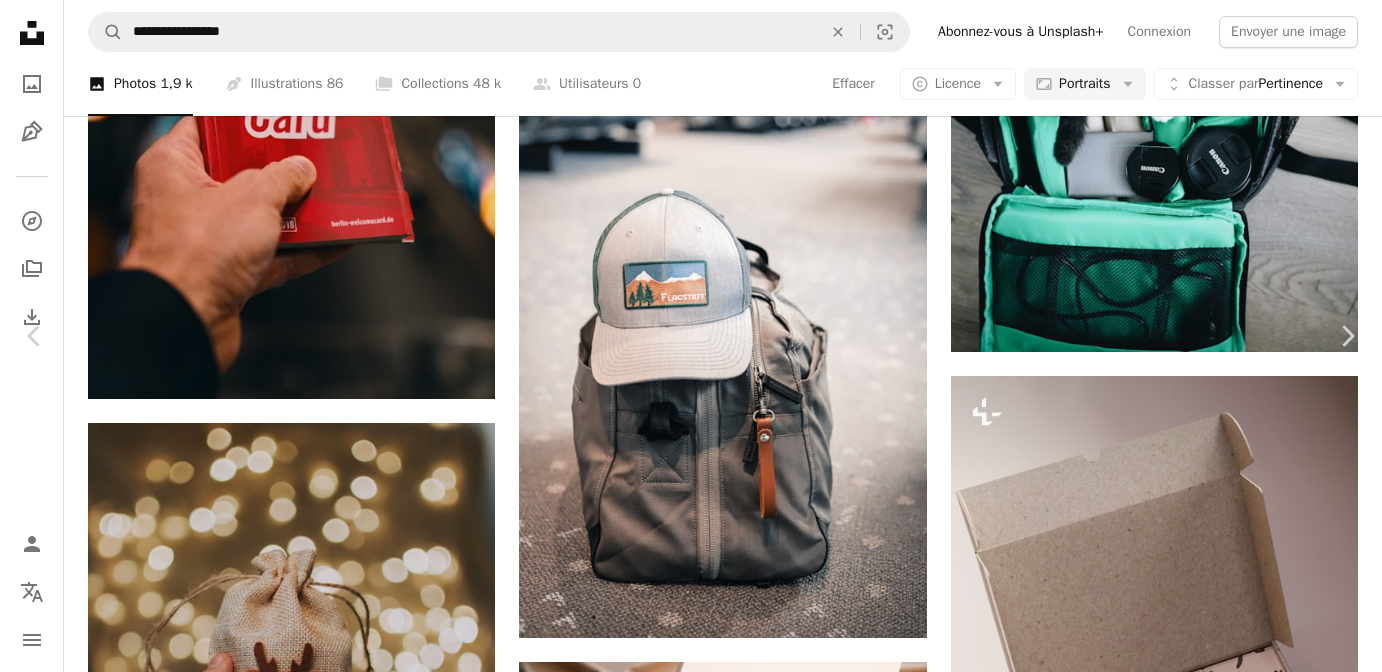 scroll, scrollTop: 47, scrollLeft: 0, axis: vertical 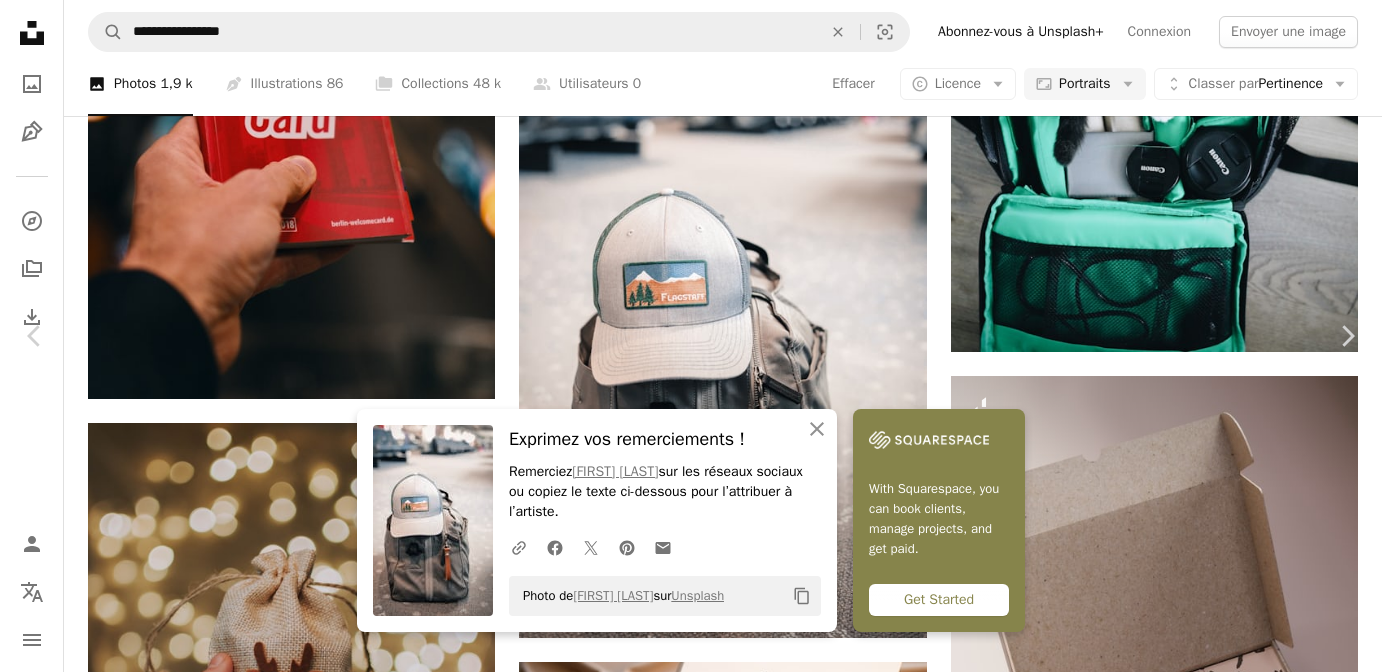 click on "An X shape" at bounding box center (20, 20) 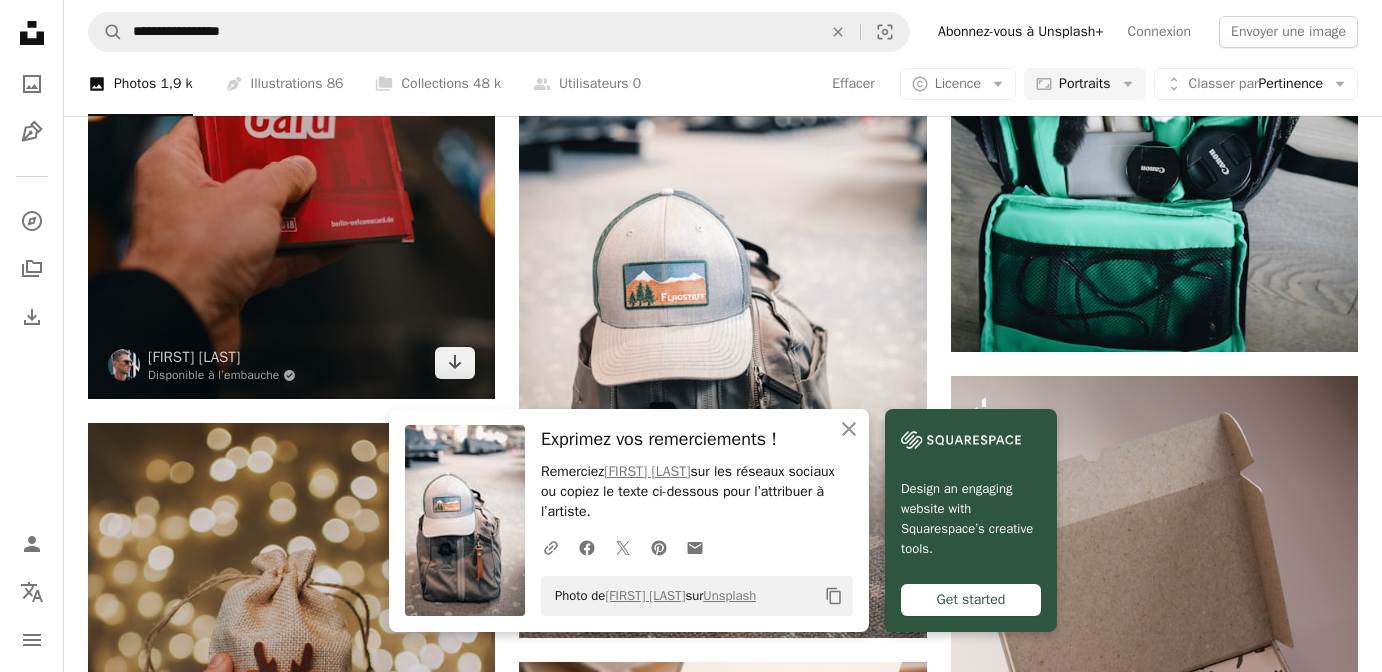 scroll, scrollTop: 9322, scrollLeft: 0, axis: vertical 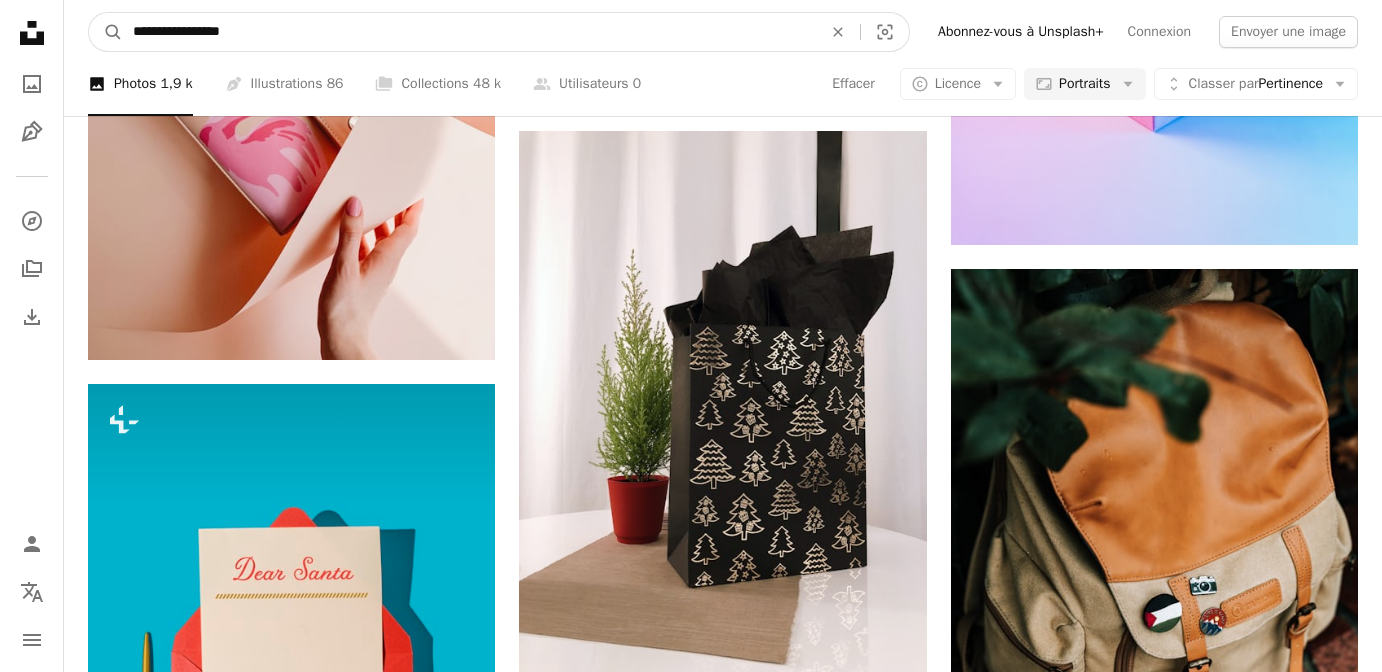 click on "**********" at bounding box center (469, 32) 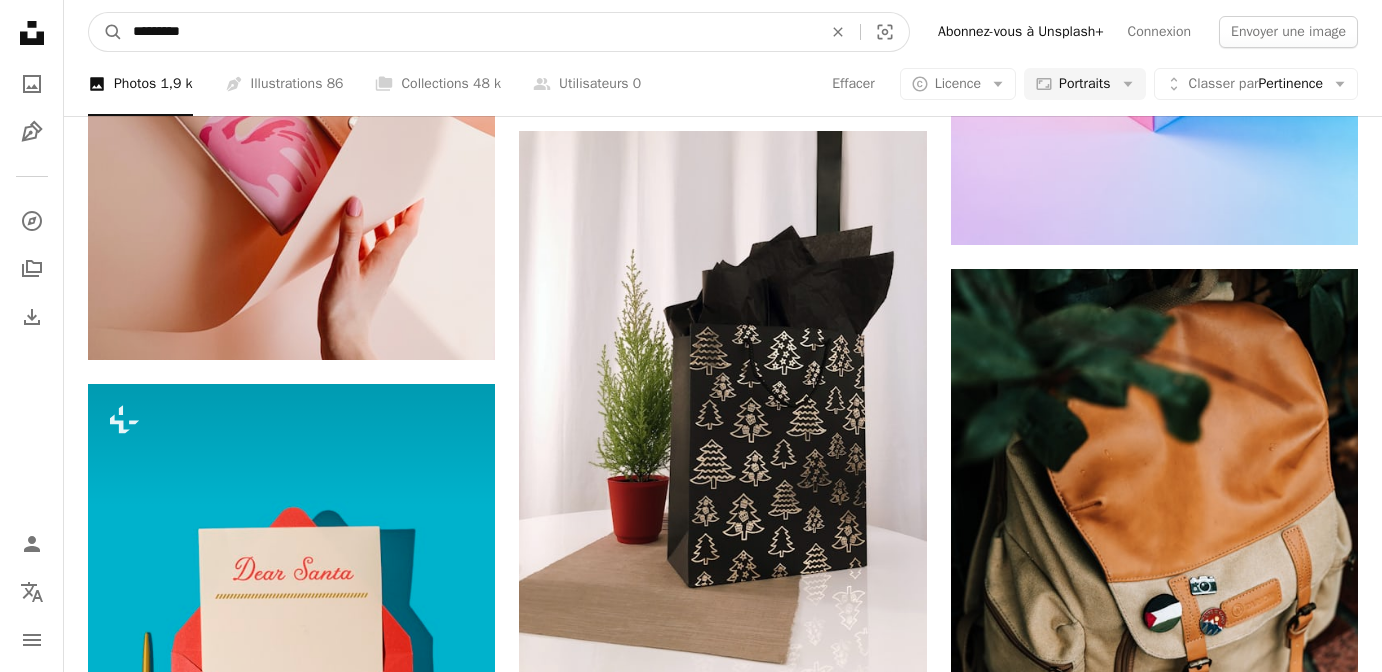 type on "**********" 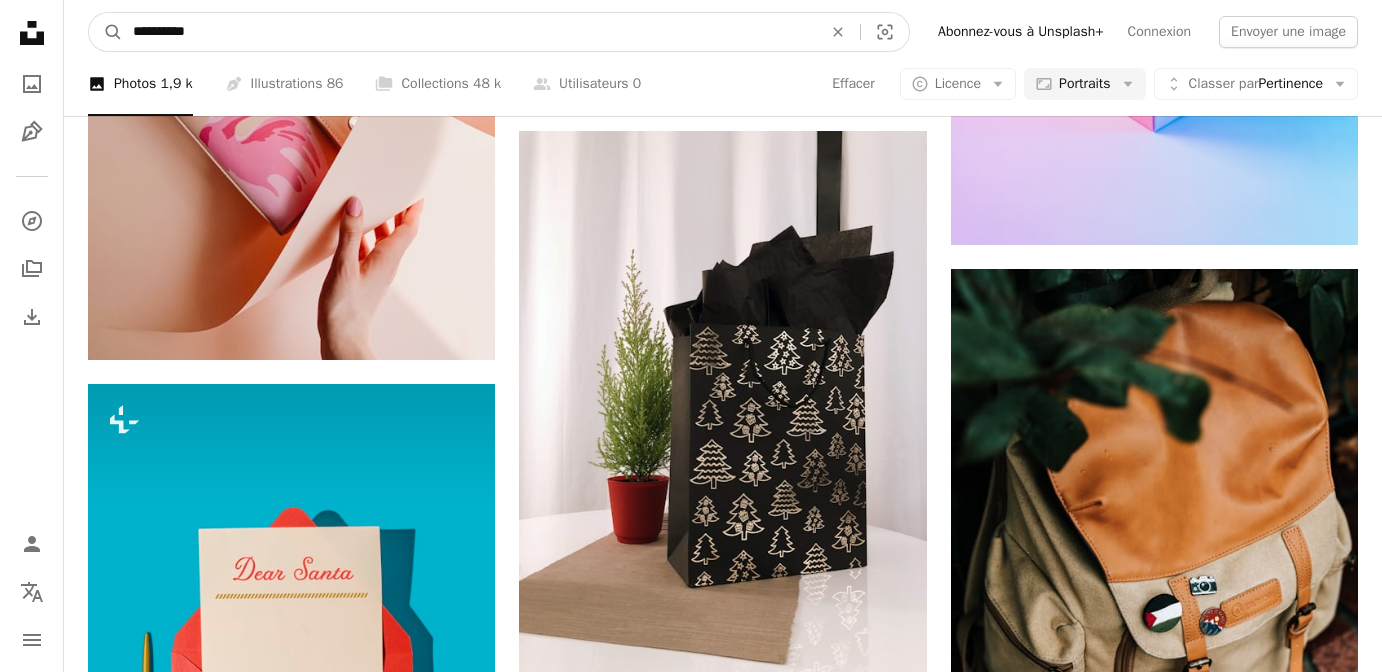 click on "A magnifying glass" at bounding box center (106, 32) 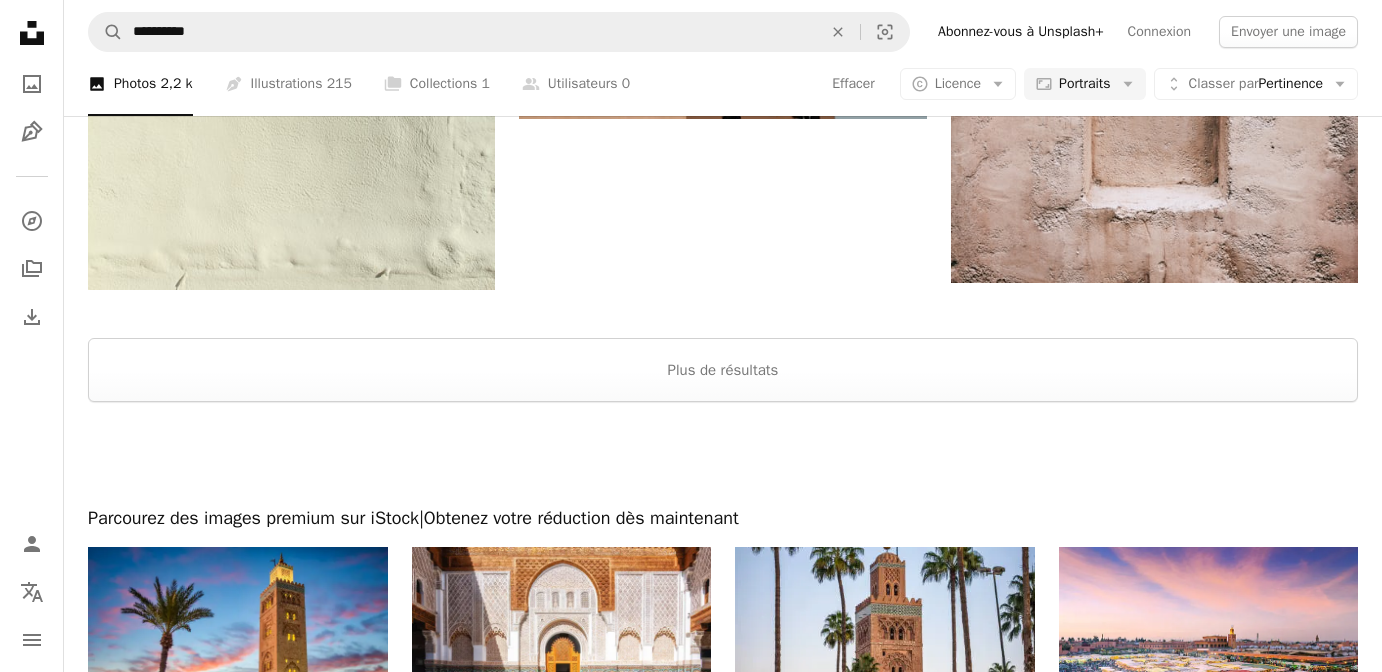 scroll, scrollTop: 4523, scrollLeft: 0, axis: vertical 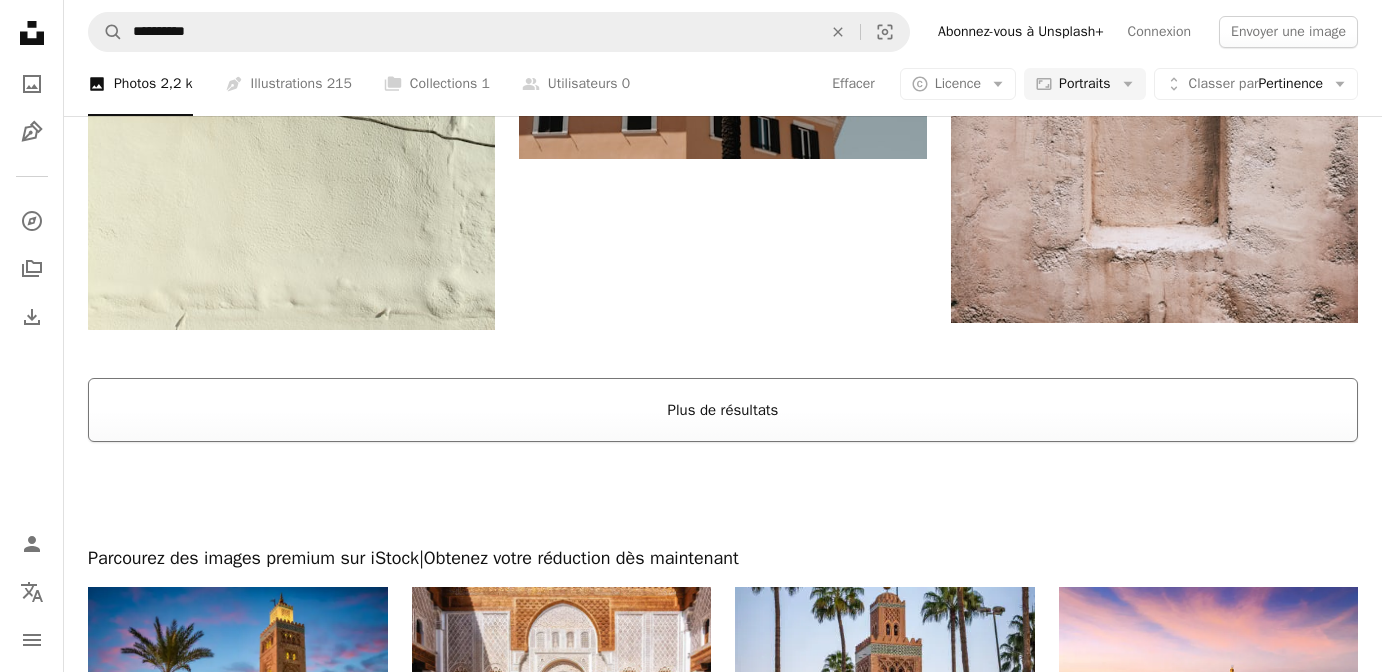 click on "Plus de résultats" at bounding box center (723, 410) 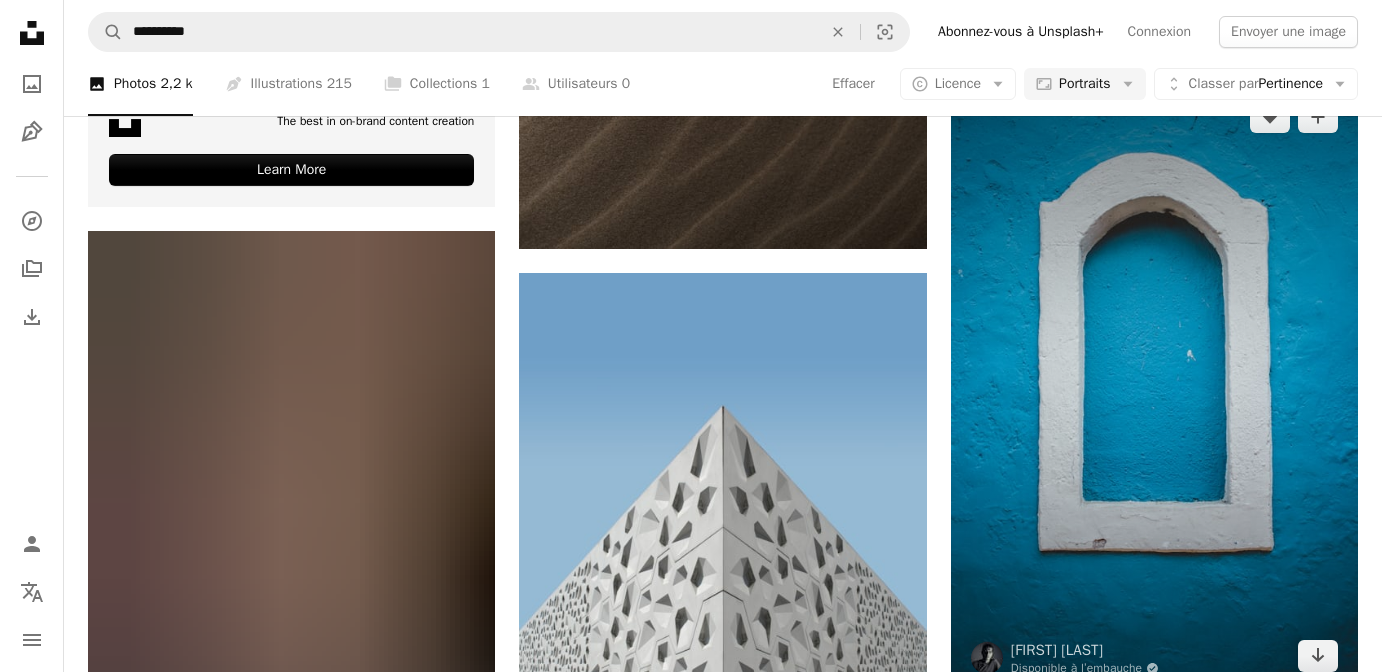 scroll, scrollTop: 7262, scrollLeft: 0, axis: vertical 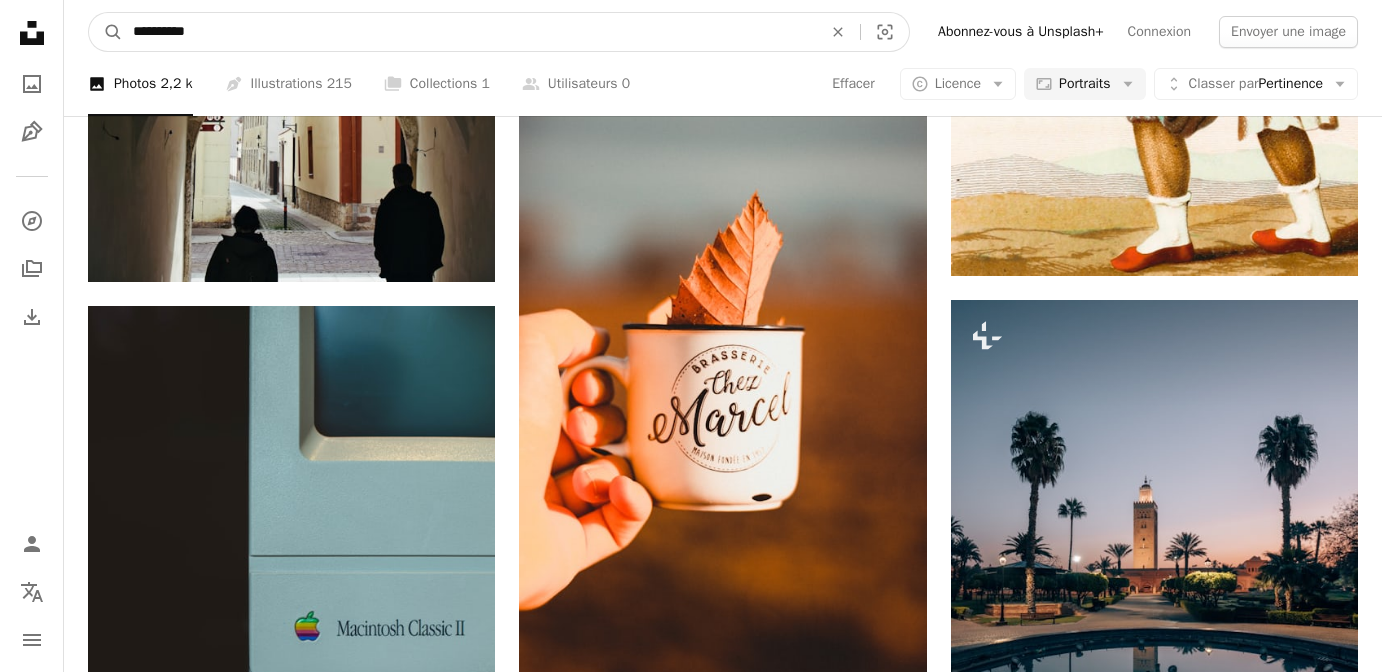 click on "**********" at bounding box center (469, 32) 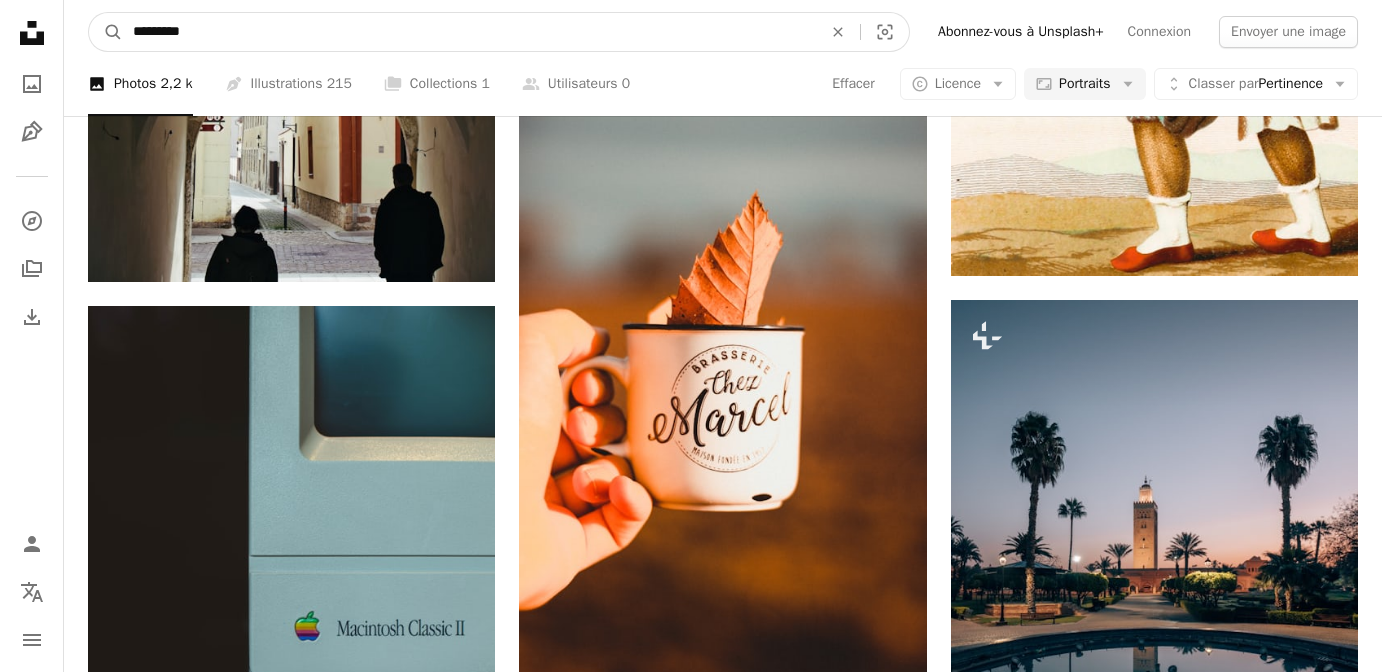 click on "A magnifying glass" at bounding box center (106, 32) 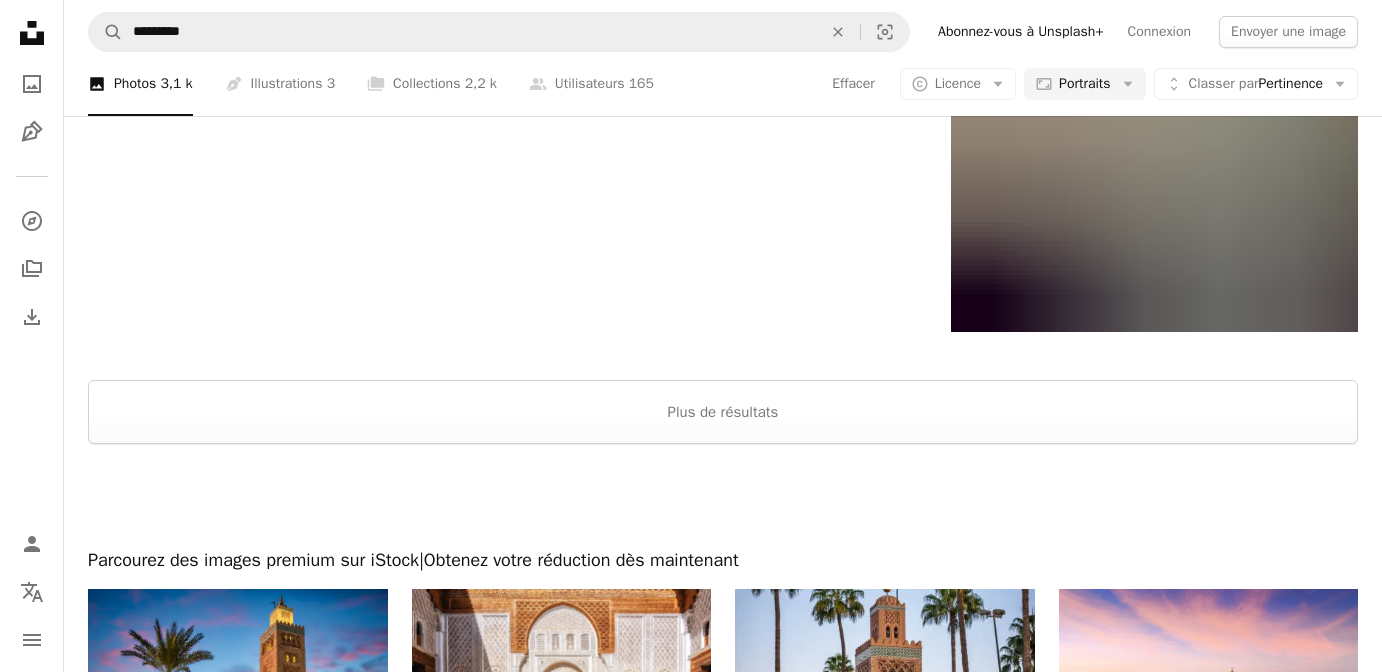 scroll, scrollTop: 4886, scrollLeft: 0, axis: vertical 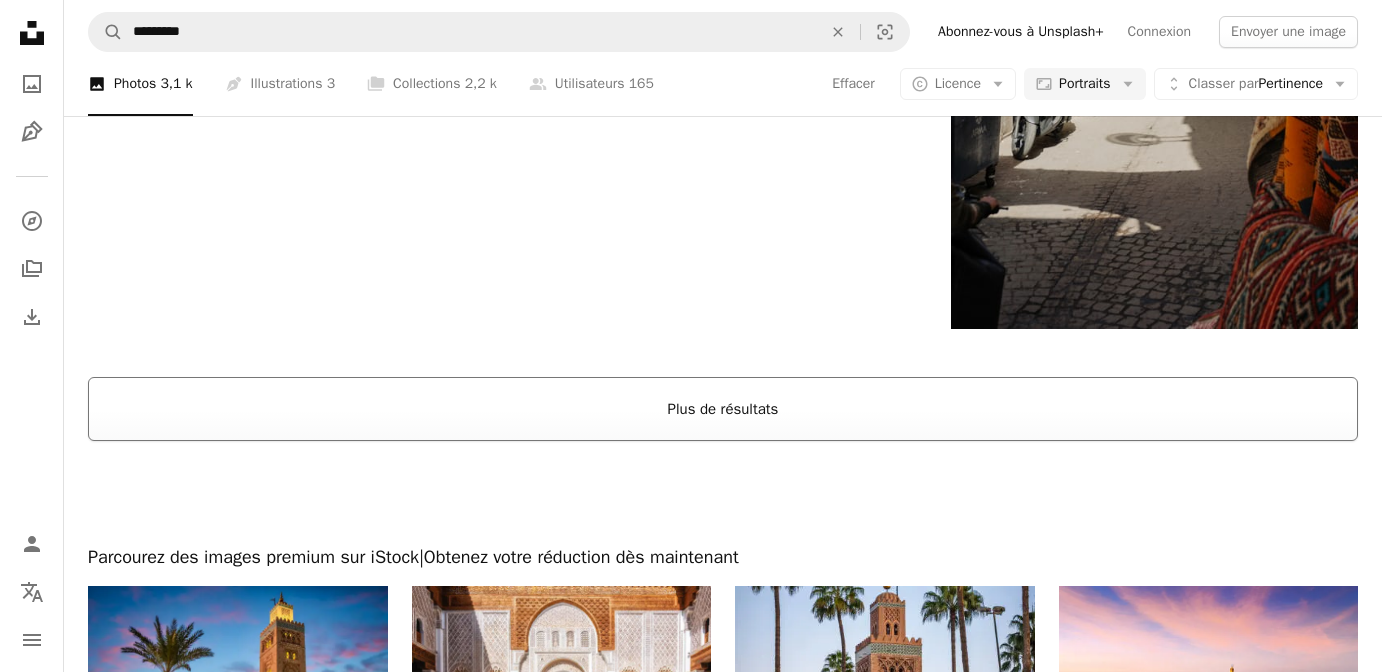 drag, startPoint x: 187, startPoint y: 35, endPoint x: 748, endPoint y: 409, distance: 674.2381 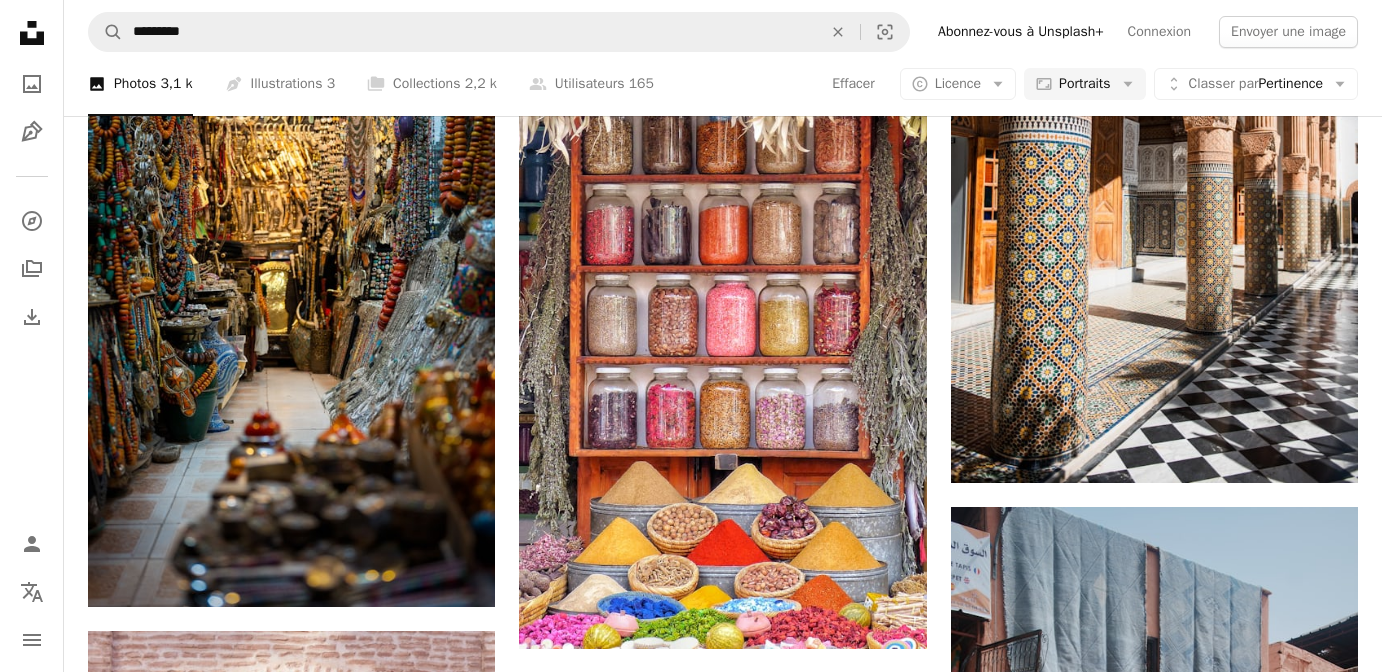 scroll, scrollTop: 7128, scrollLeft: 0, axis: vertical 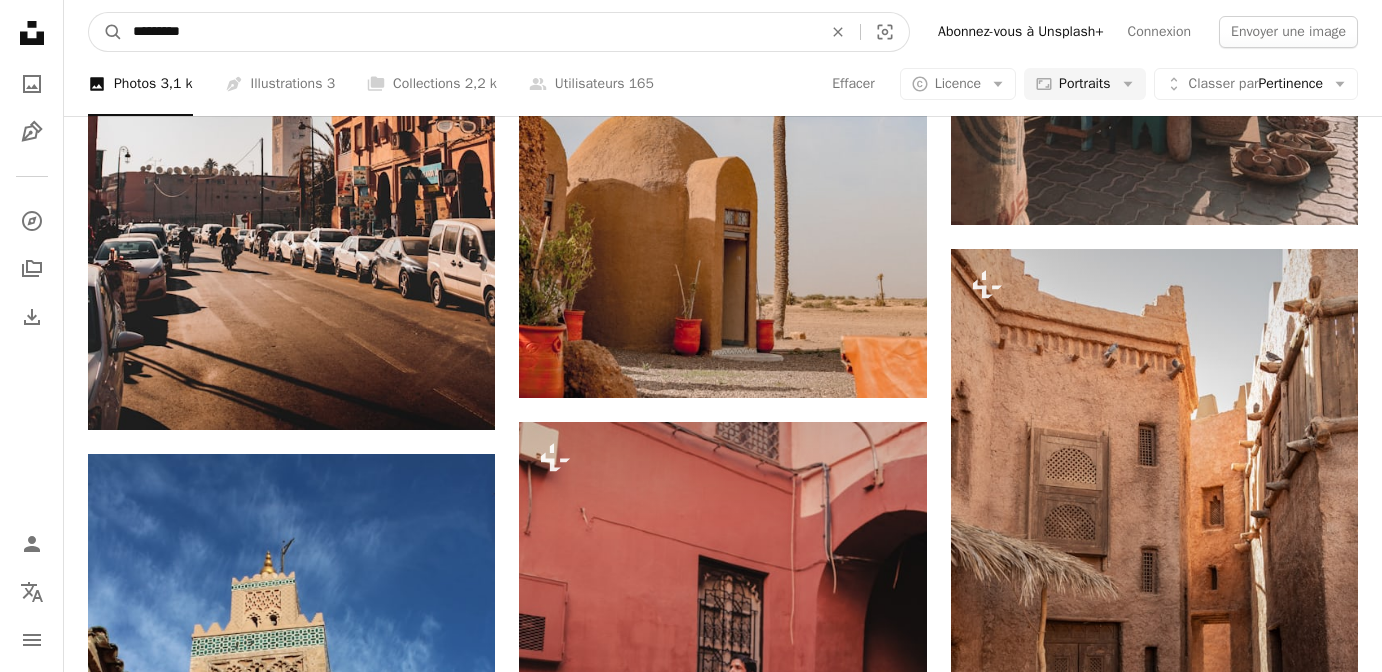 click on "*********" at bounding box center [469, 32] 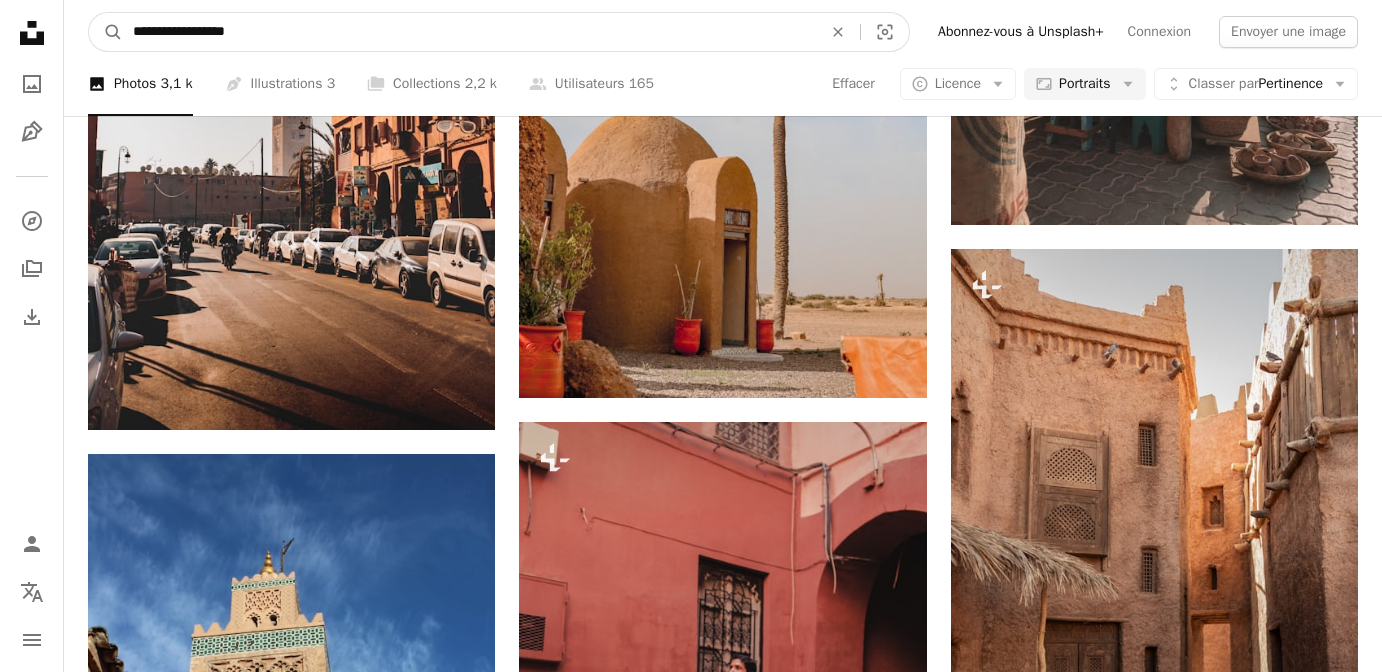 type on "**********" 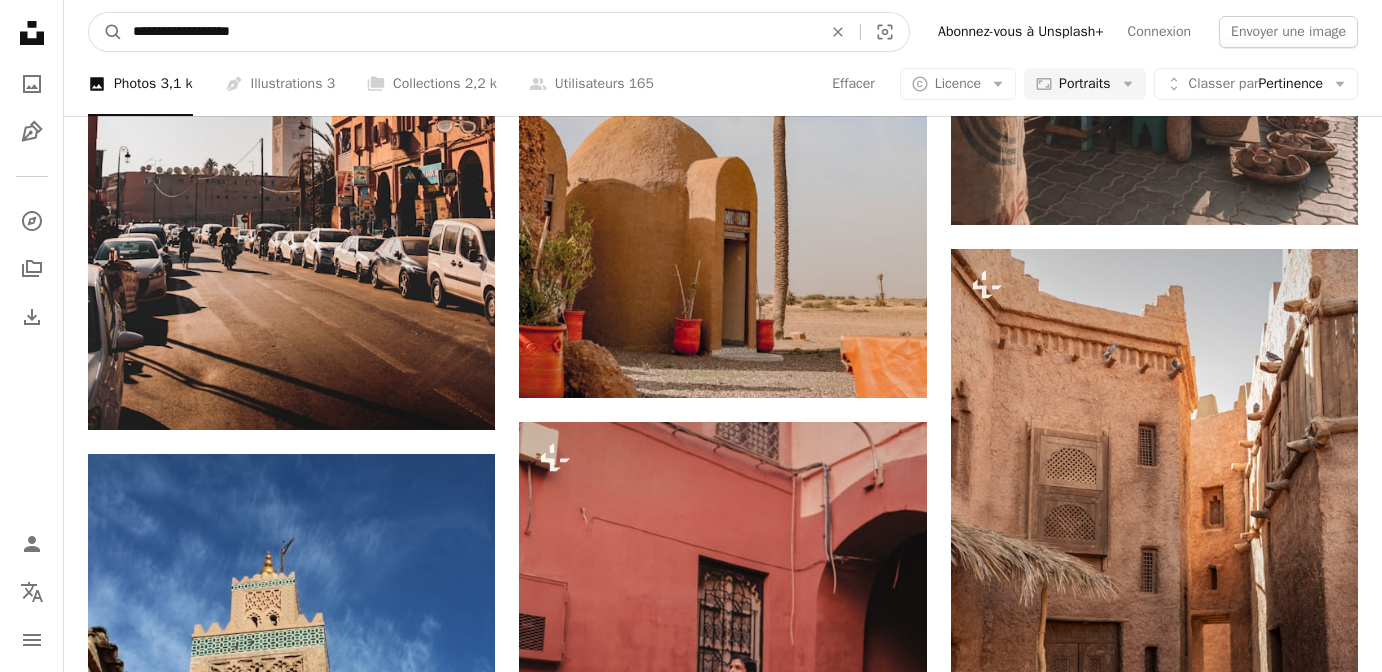 click on "A magnifying glass" at bounding box center (106, 32) 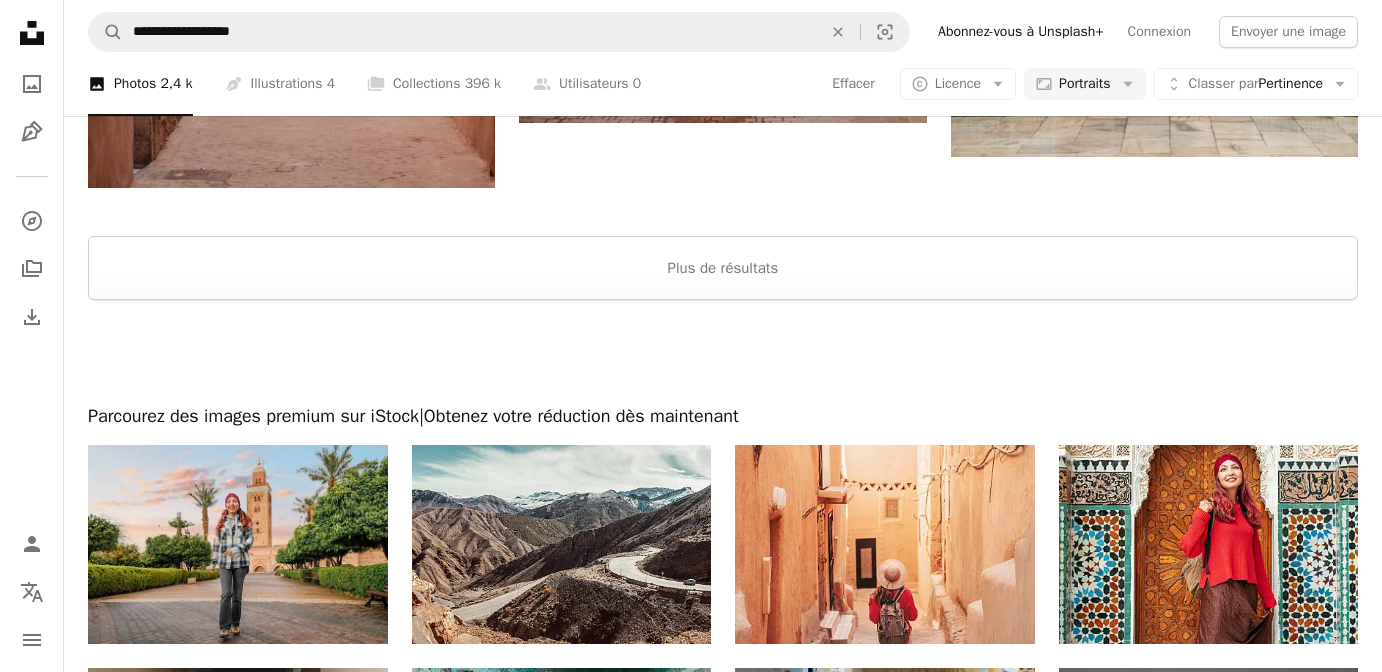 scroll, scrollTop: 4607, scrollLeft: 0, axis: vertical 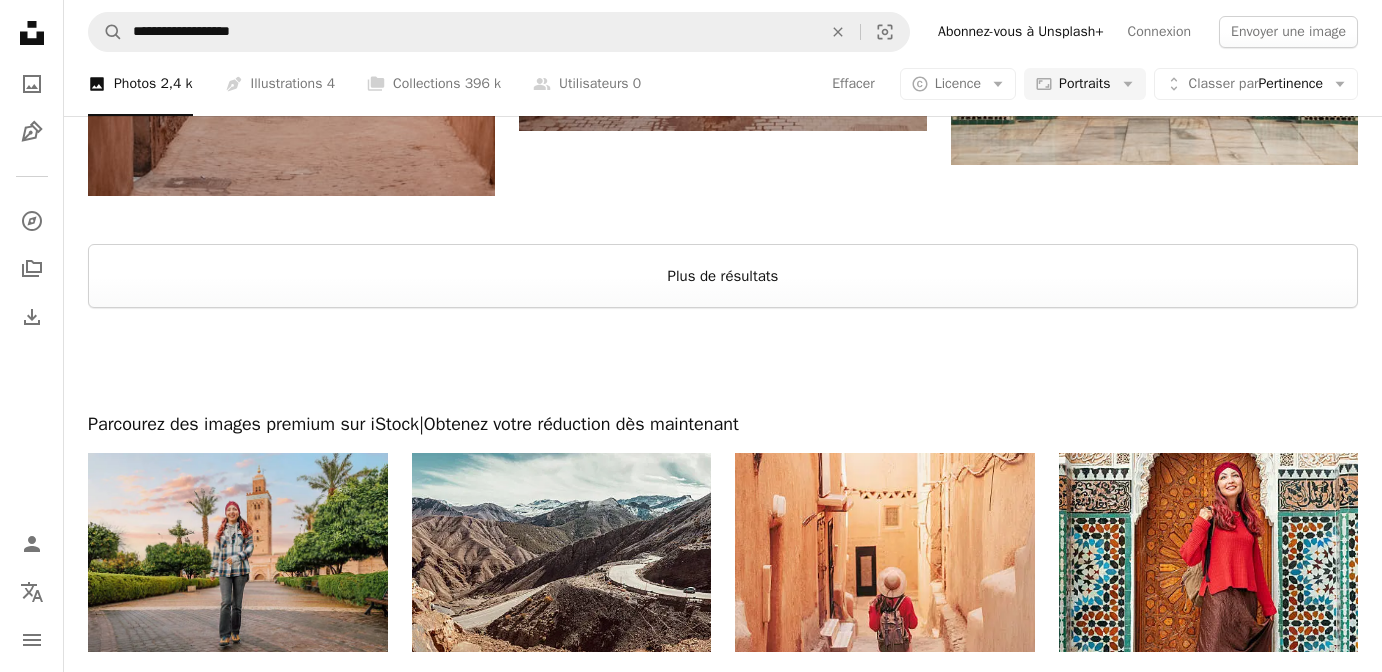 click on "Plus de résultats" at bounding box center (723, 276) 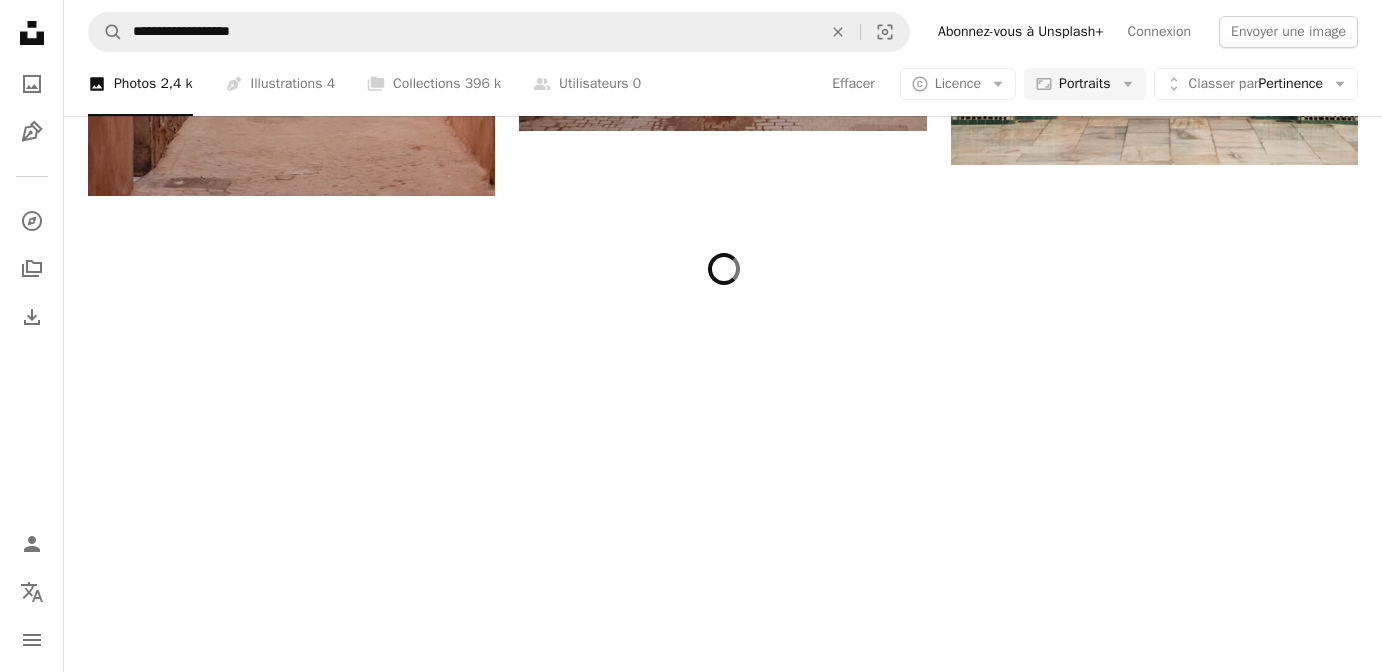 click at bounding box center [723, 656] 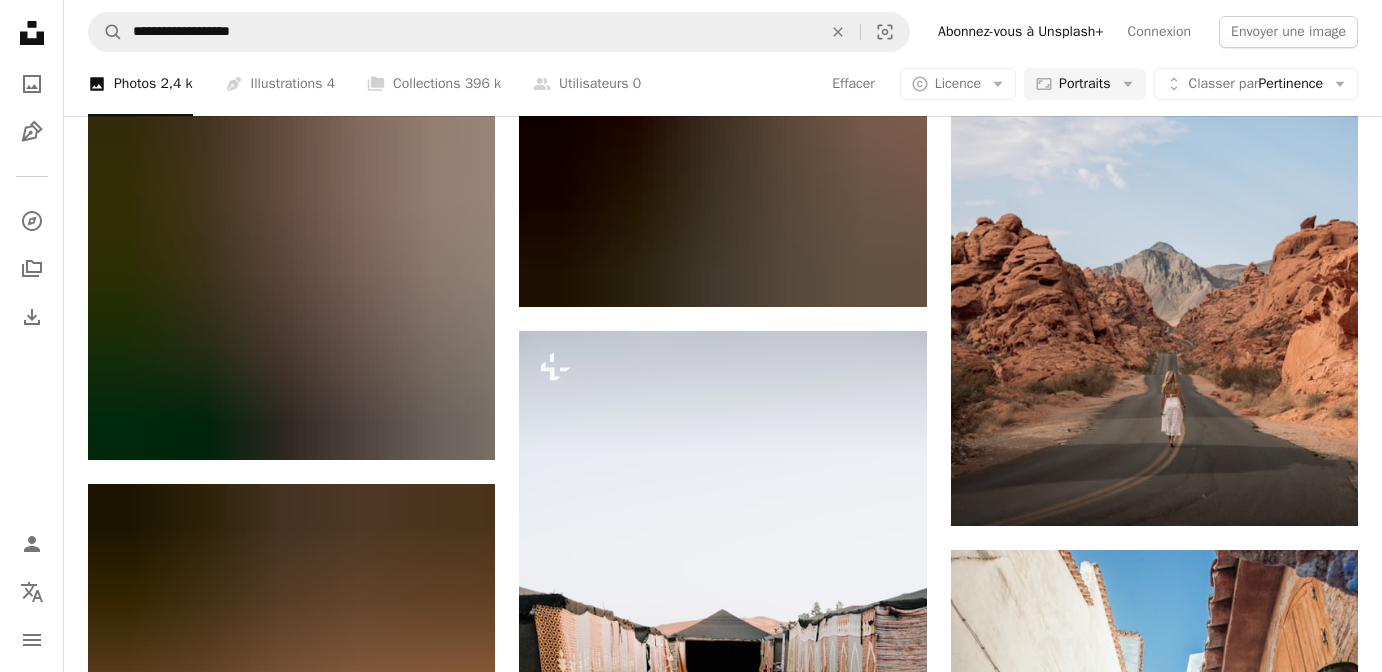 scroll, scrollTop: 9346, scrollLeft: 0, axis: vertical 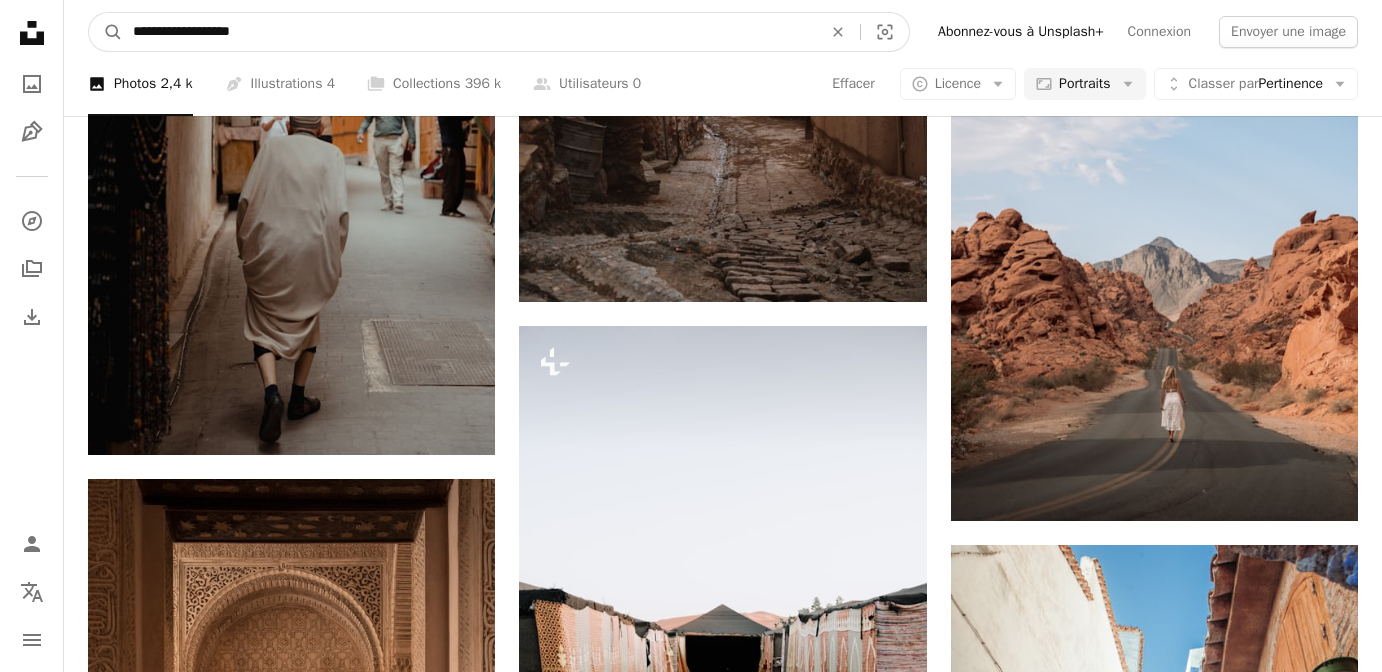 drag, startPoint x: 279, startPoint y: 26, endPoint x: 304, endPoint y: 34, distance: 26.24881 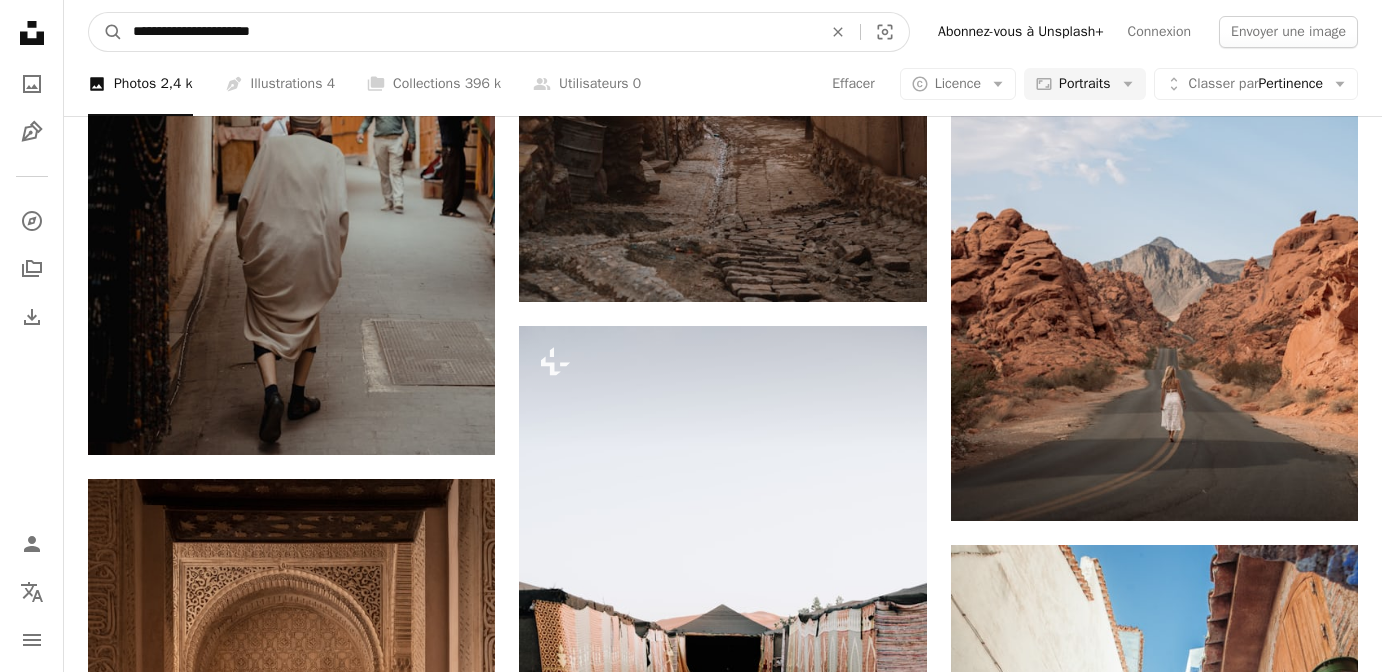 type on "**********" 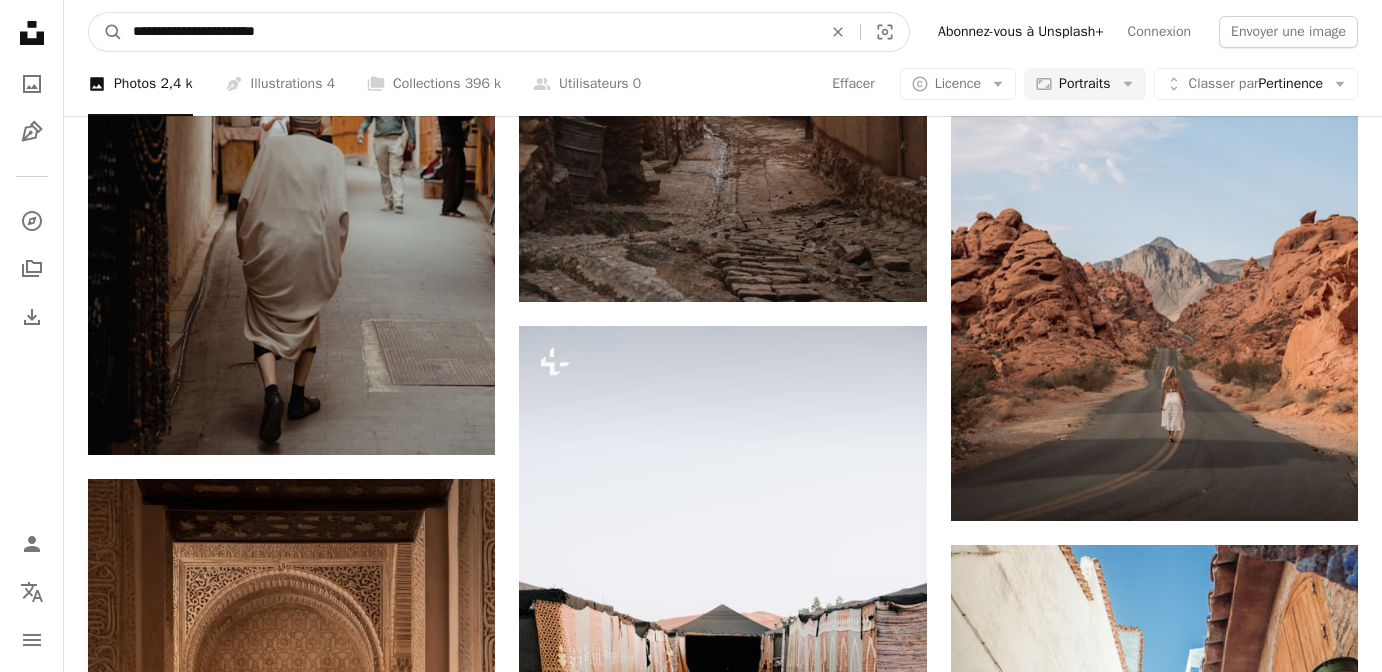 click on "A magnifying glass" at bounding box center (106, 32) 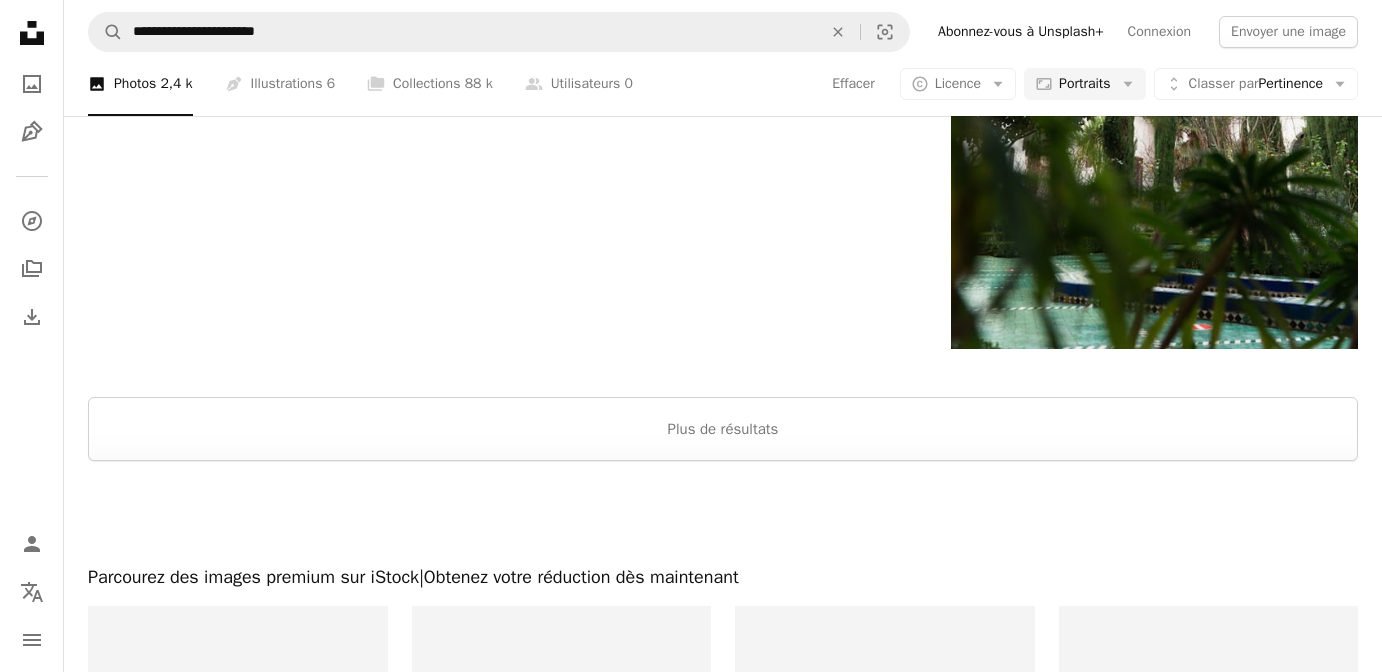 scroll, scrollTop: 5060, scrollLeft: 0, axis: vertical 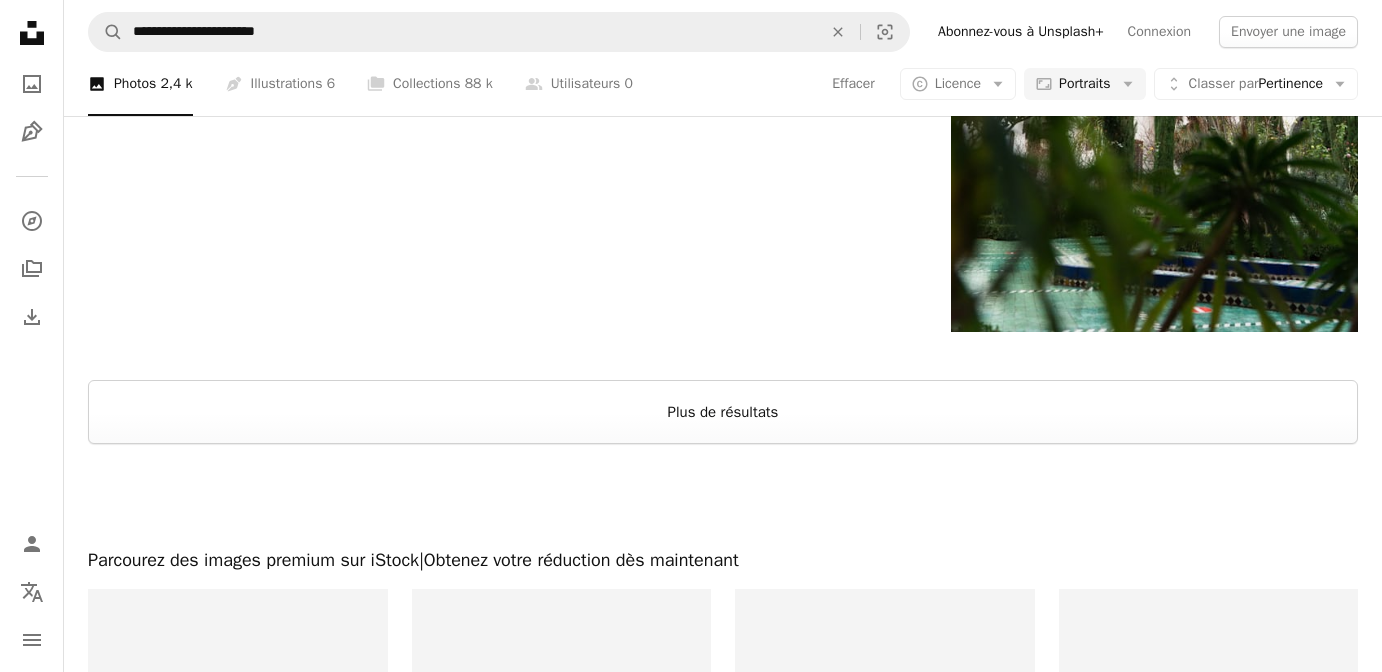 click on "Plus de résultats" at bounding box center [723, 412] 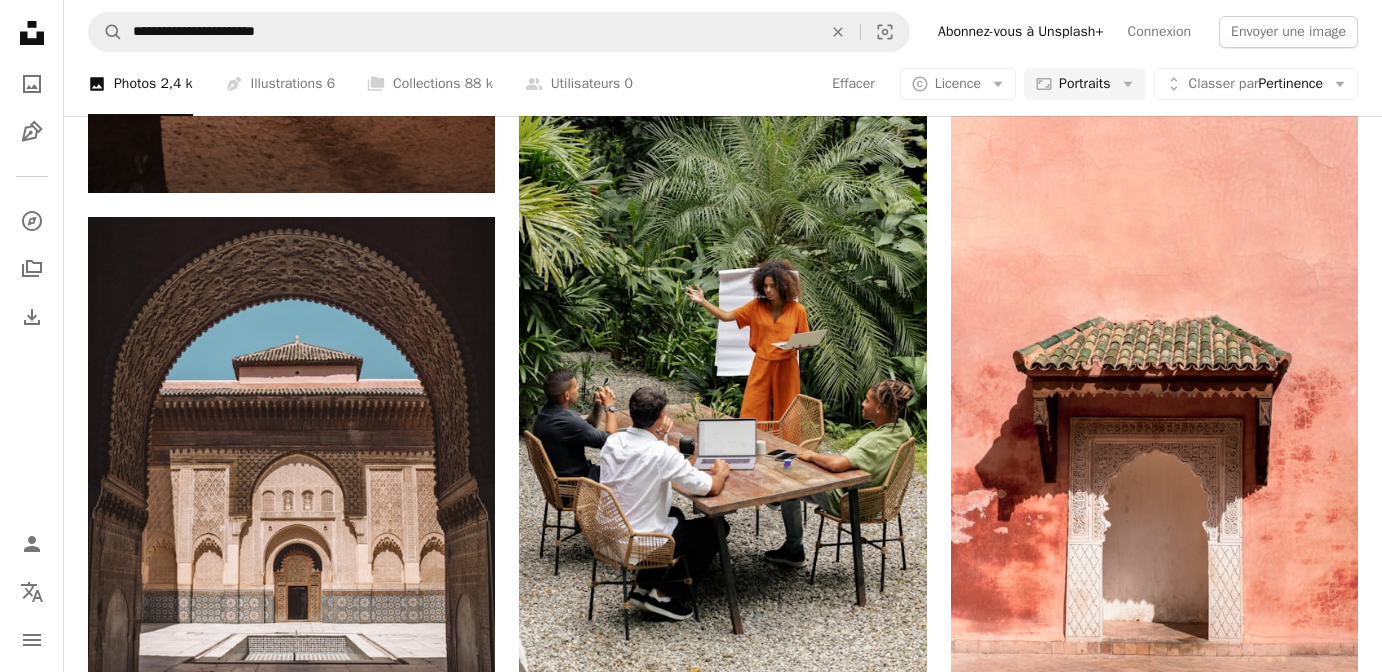 scroll, scrollTop: 7758, scrollLeft: 0, axis: vertical 